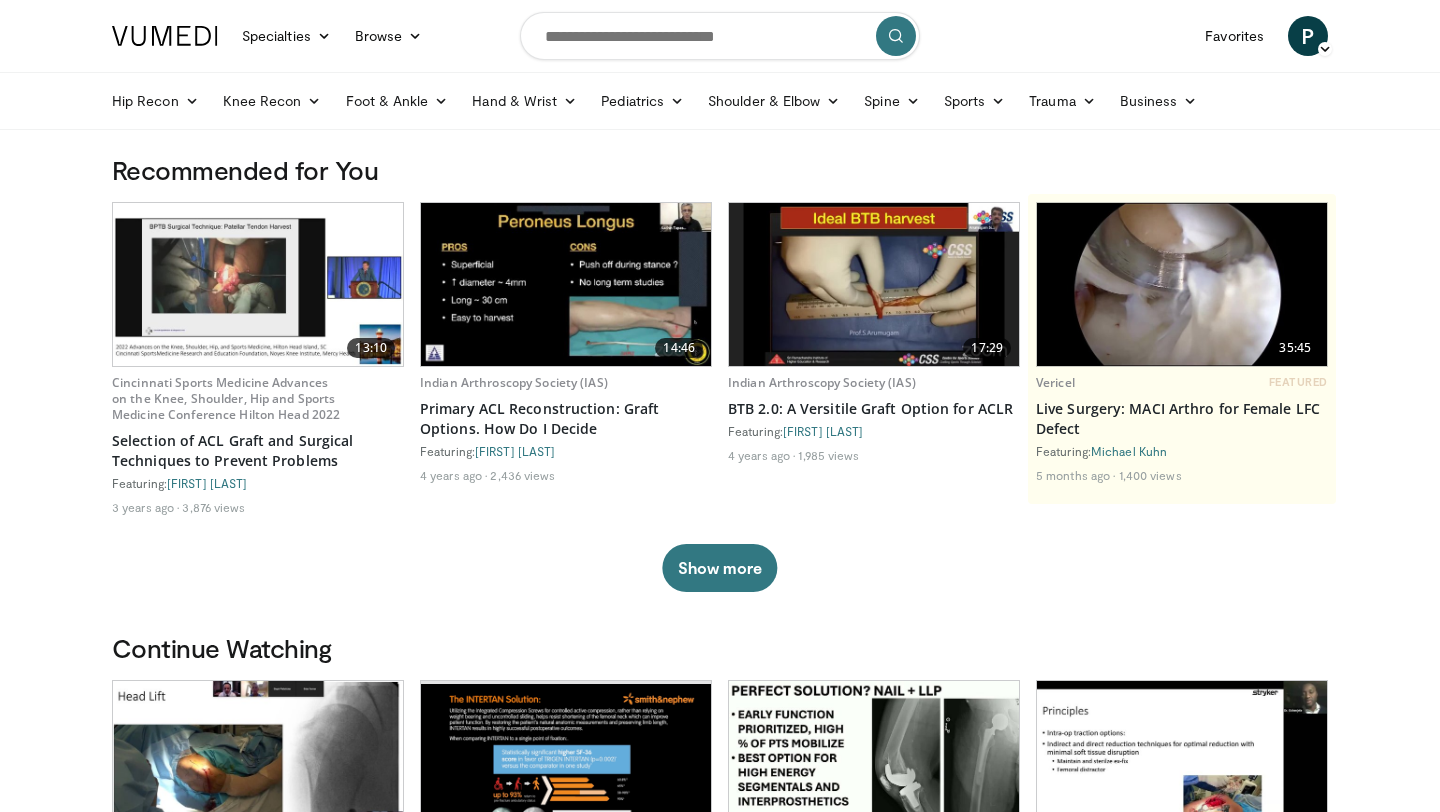scroll, scrollTop: 0, scrollLeft: 0, axis: both 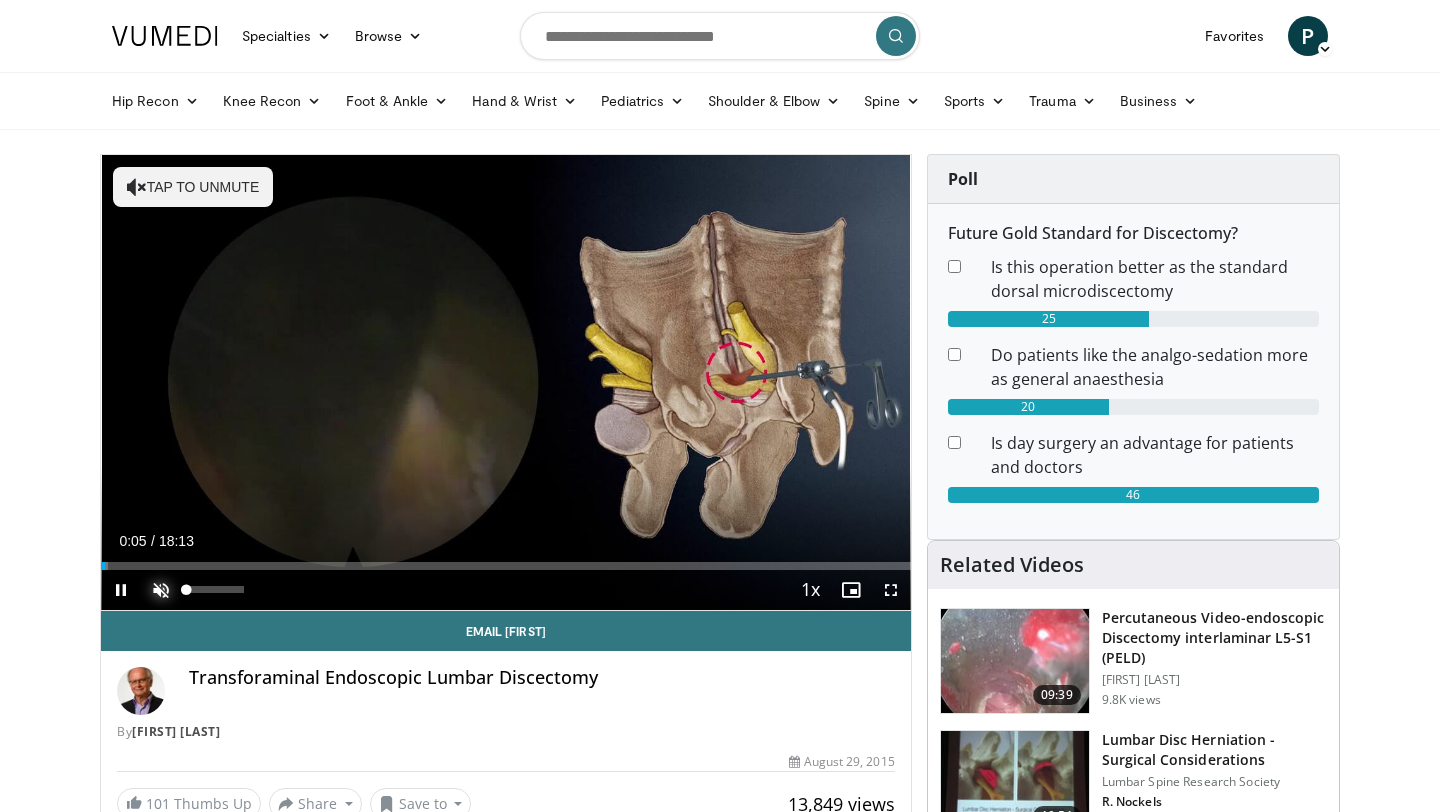 click at bounding box center [161, 590] 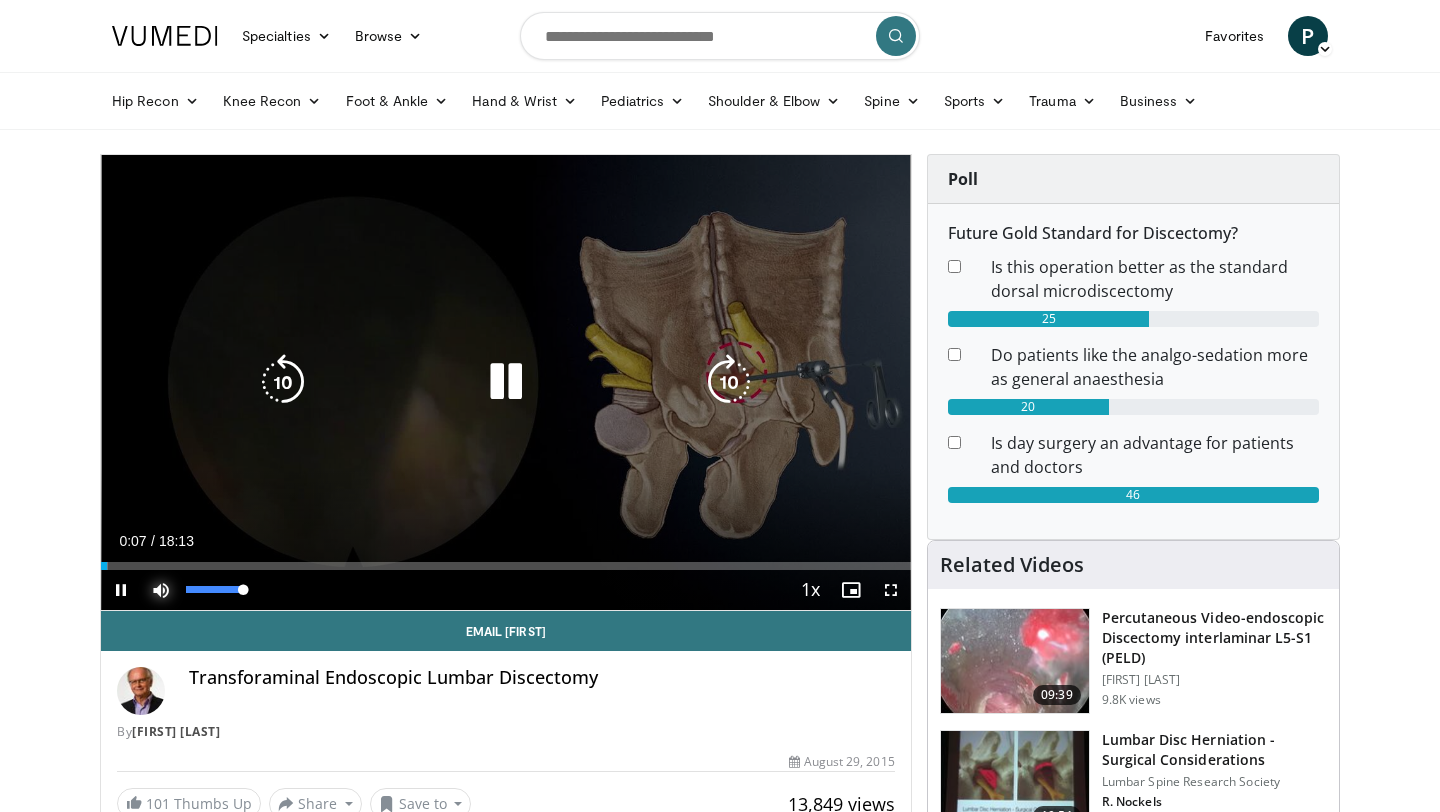 click at bounding box center [161, 590] 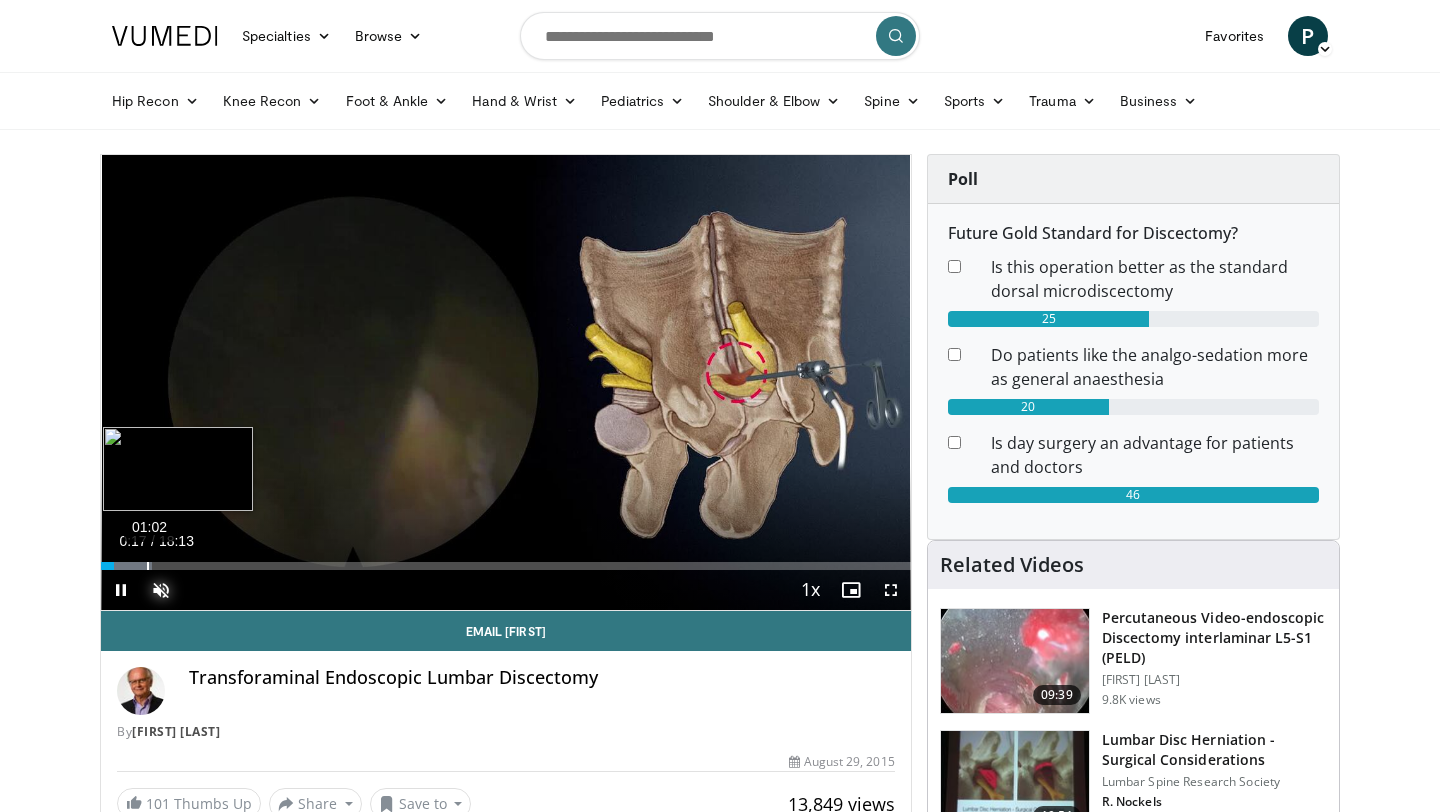click on "01:02" at bounding box center (148, 566) 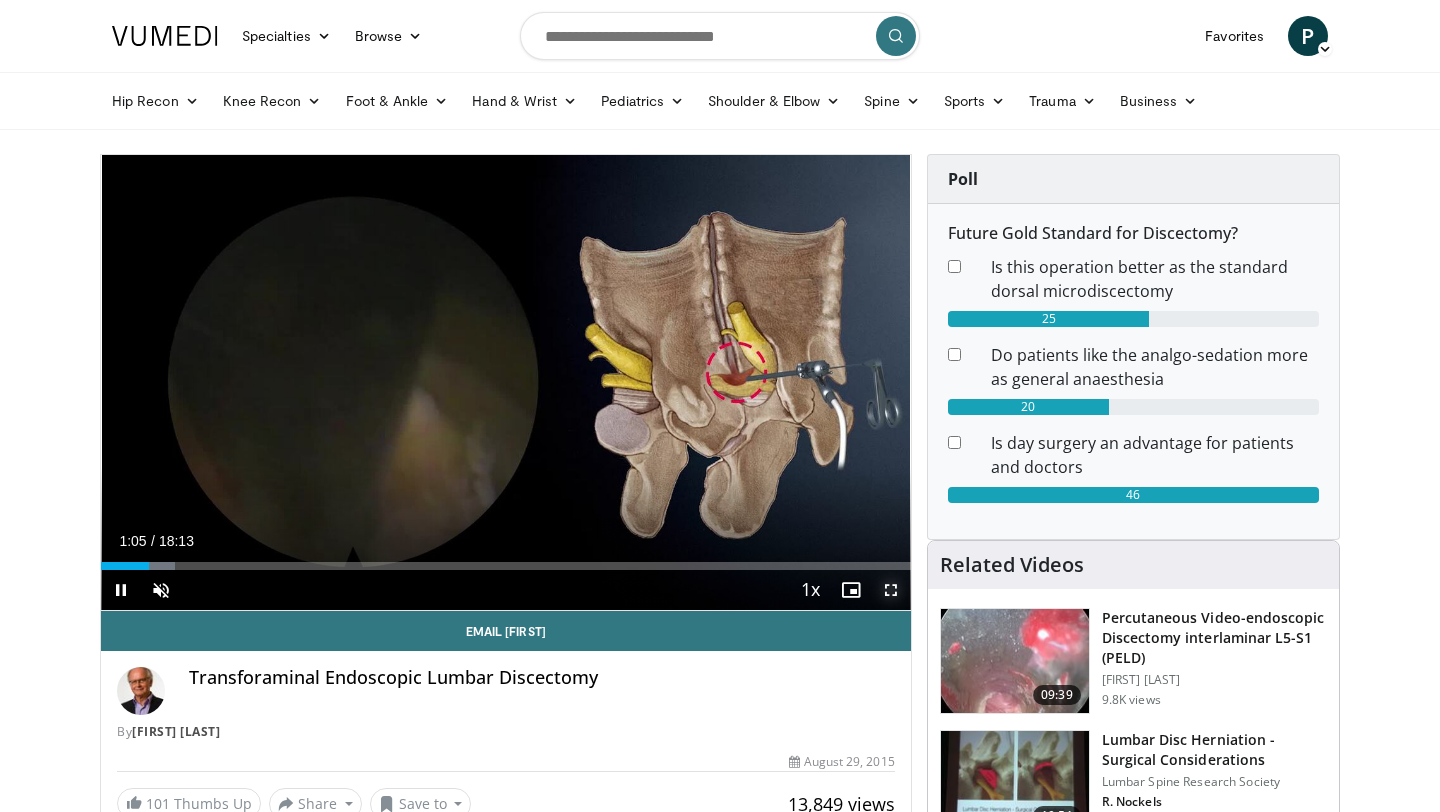click at bounding box center [891, 590] 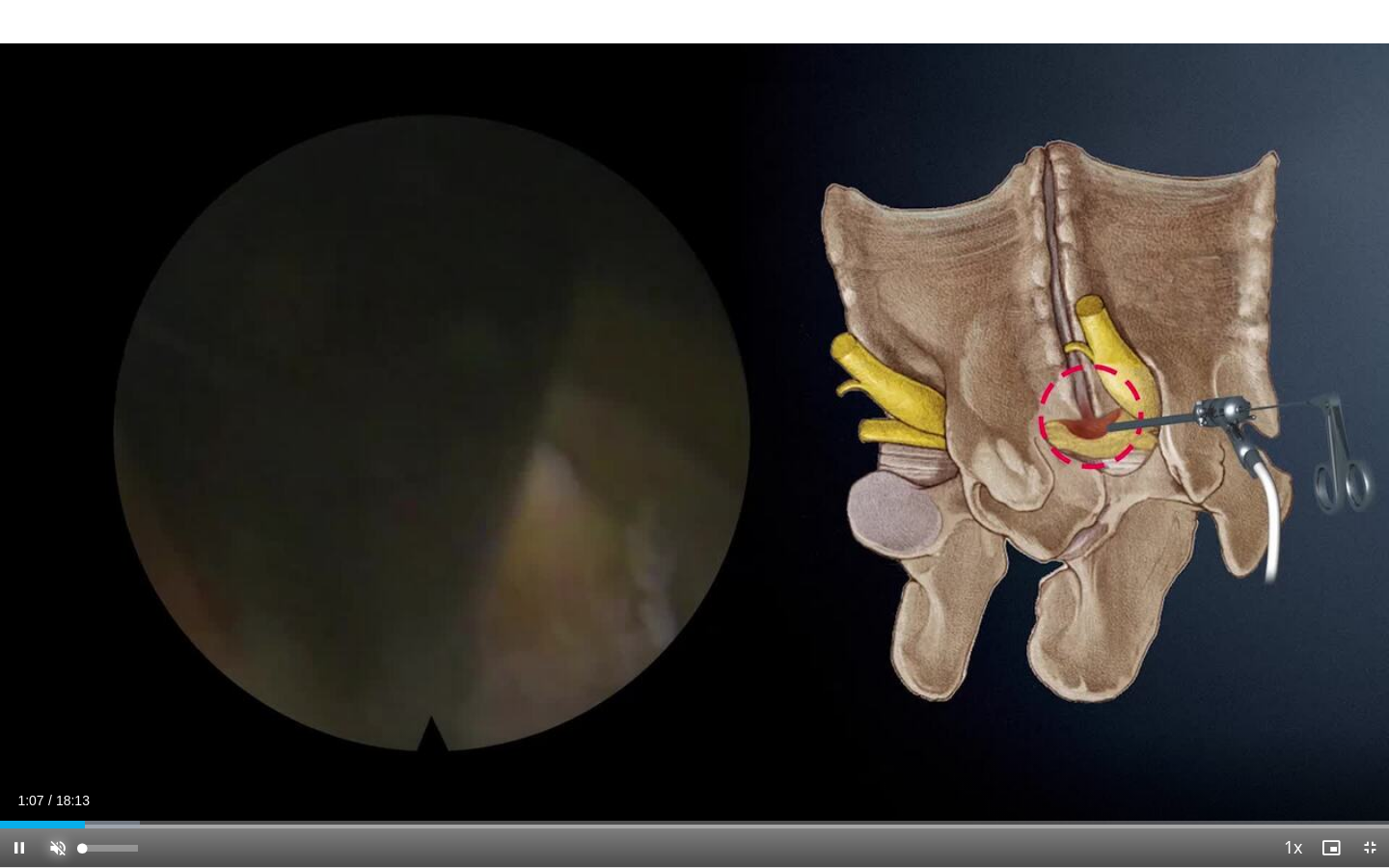 click at bounding box center (58, 848) 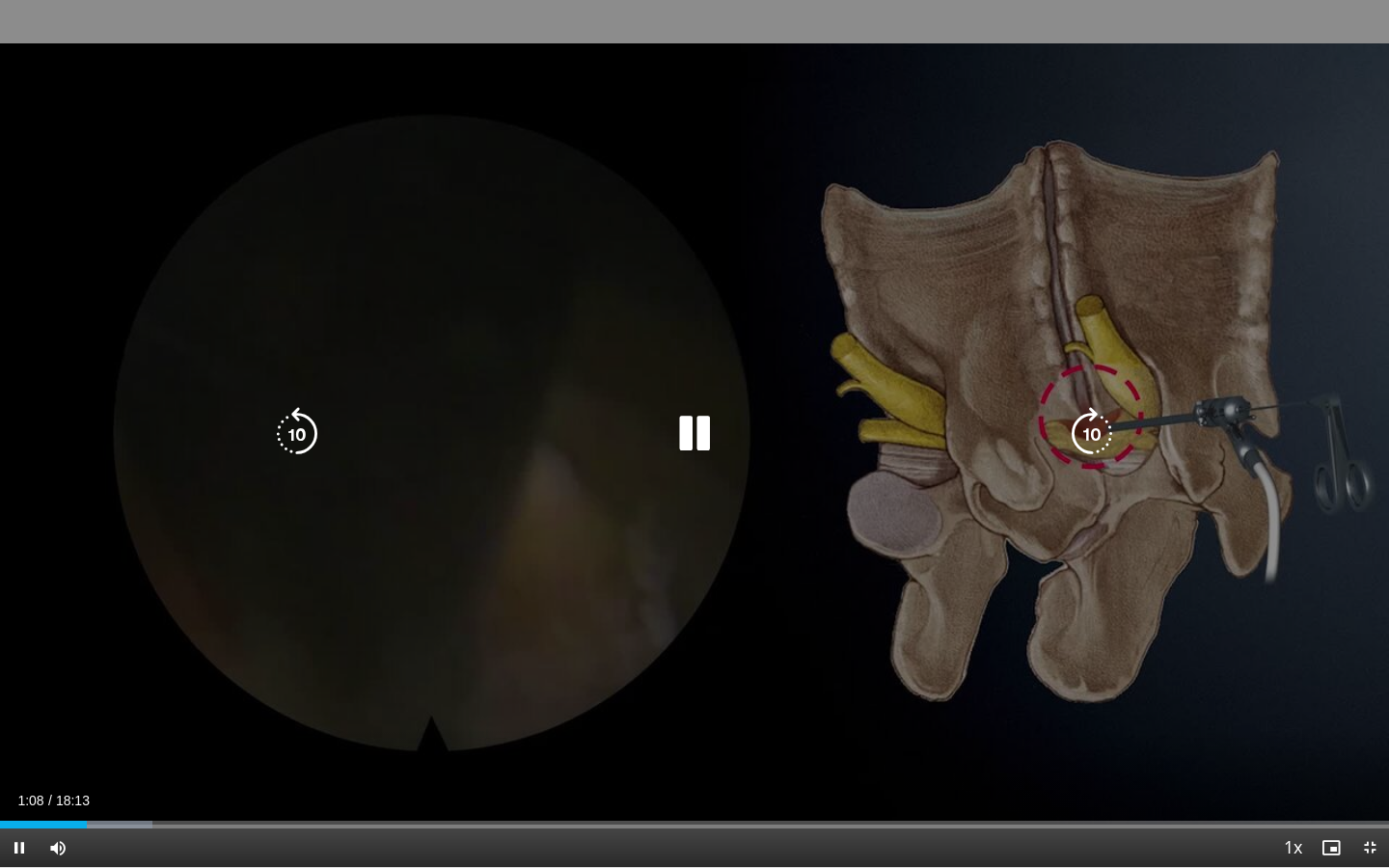 click at bounding box center [694, 434] 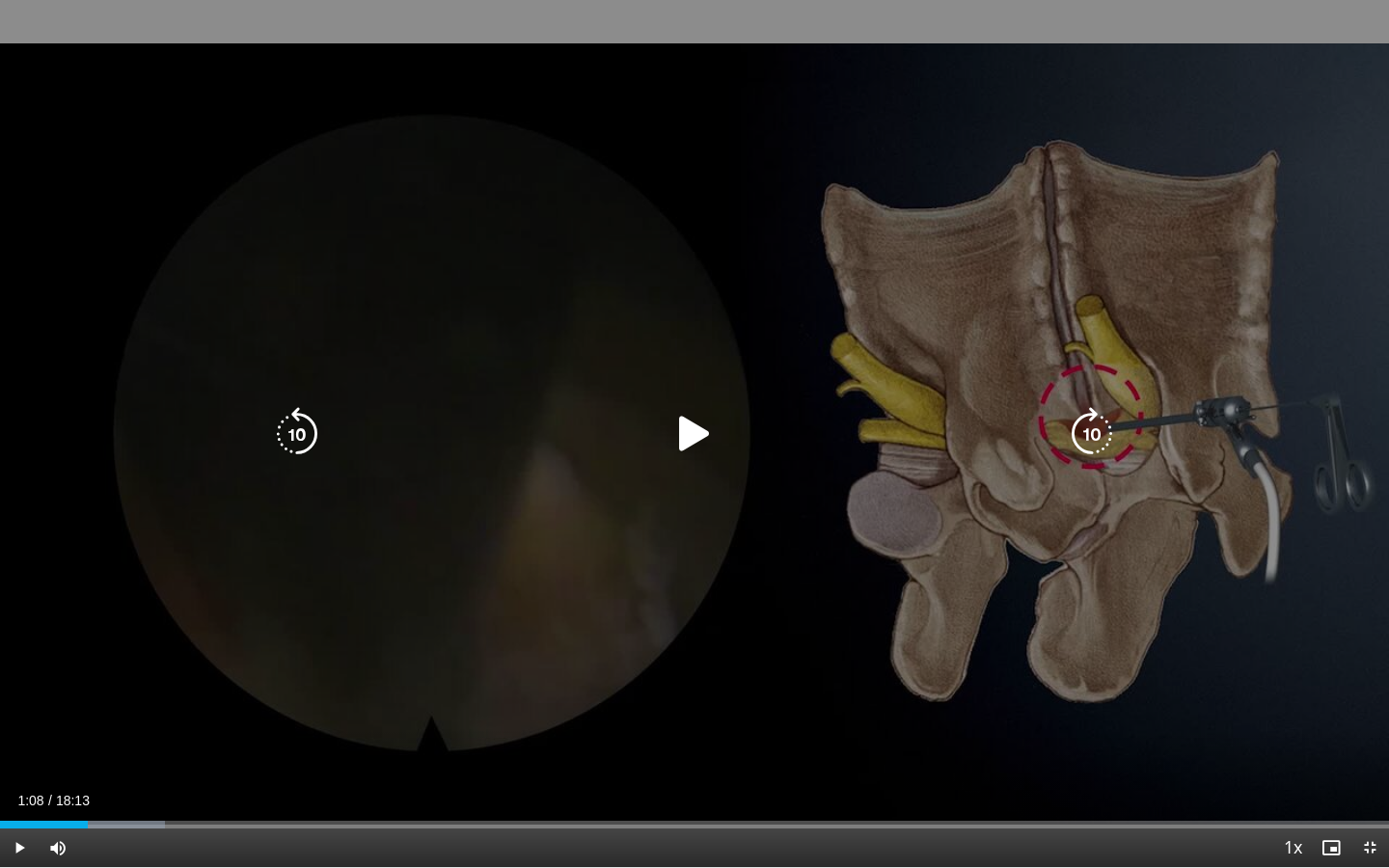 click on "10 seconds
Tap to unmute" at bounding box center [694, 433] 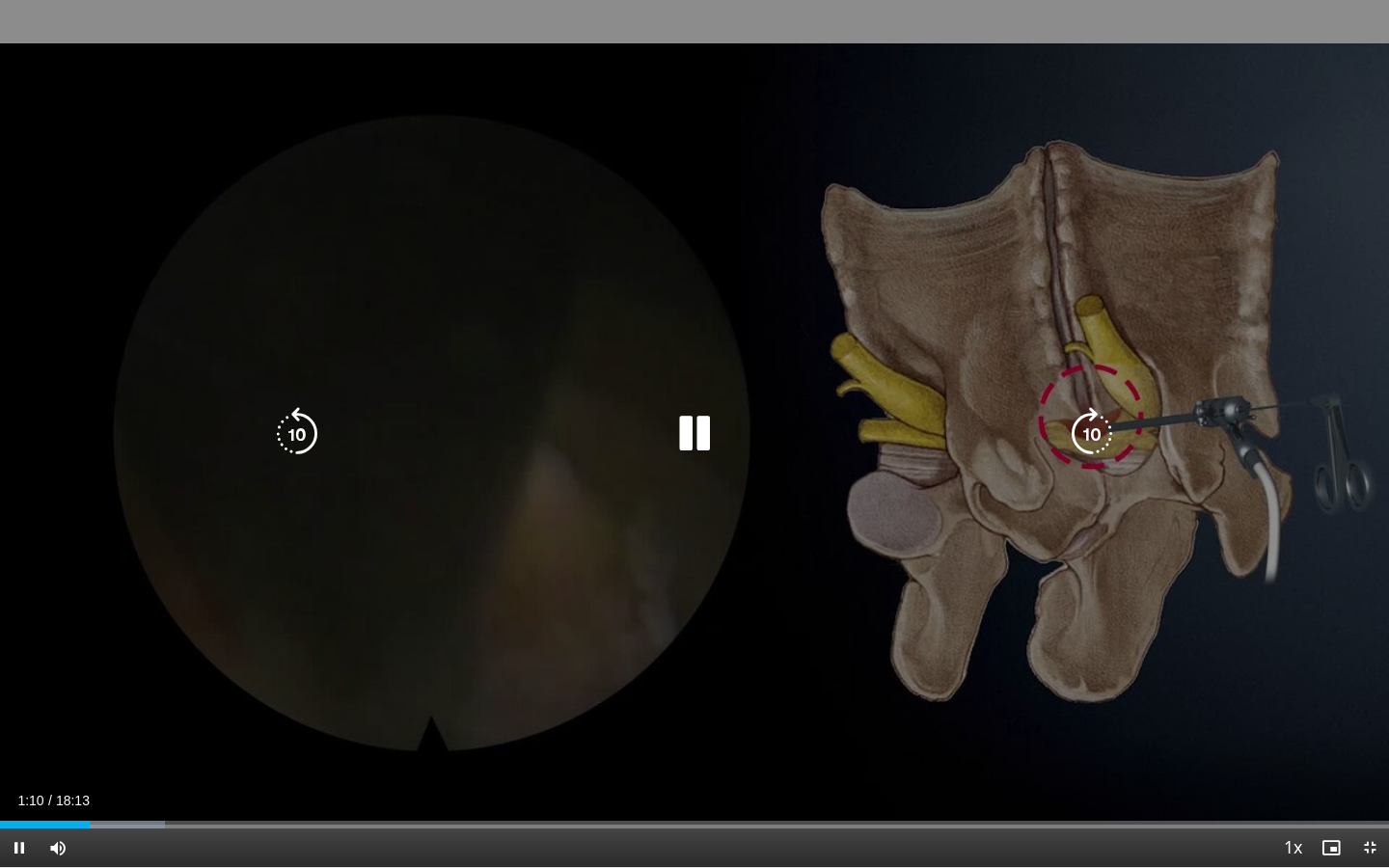 click at bounding box center [1092, 434] 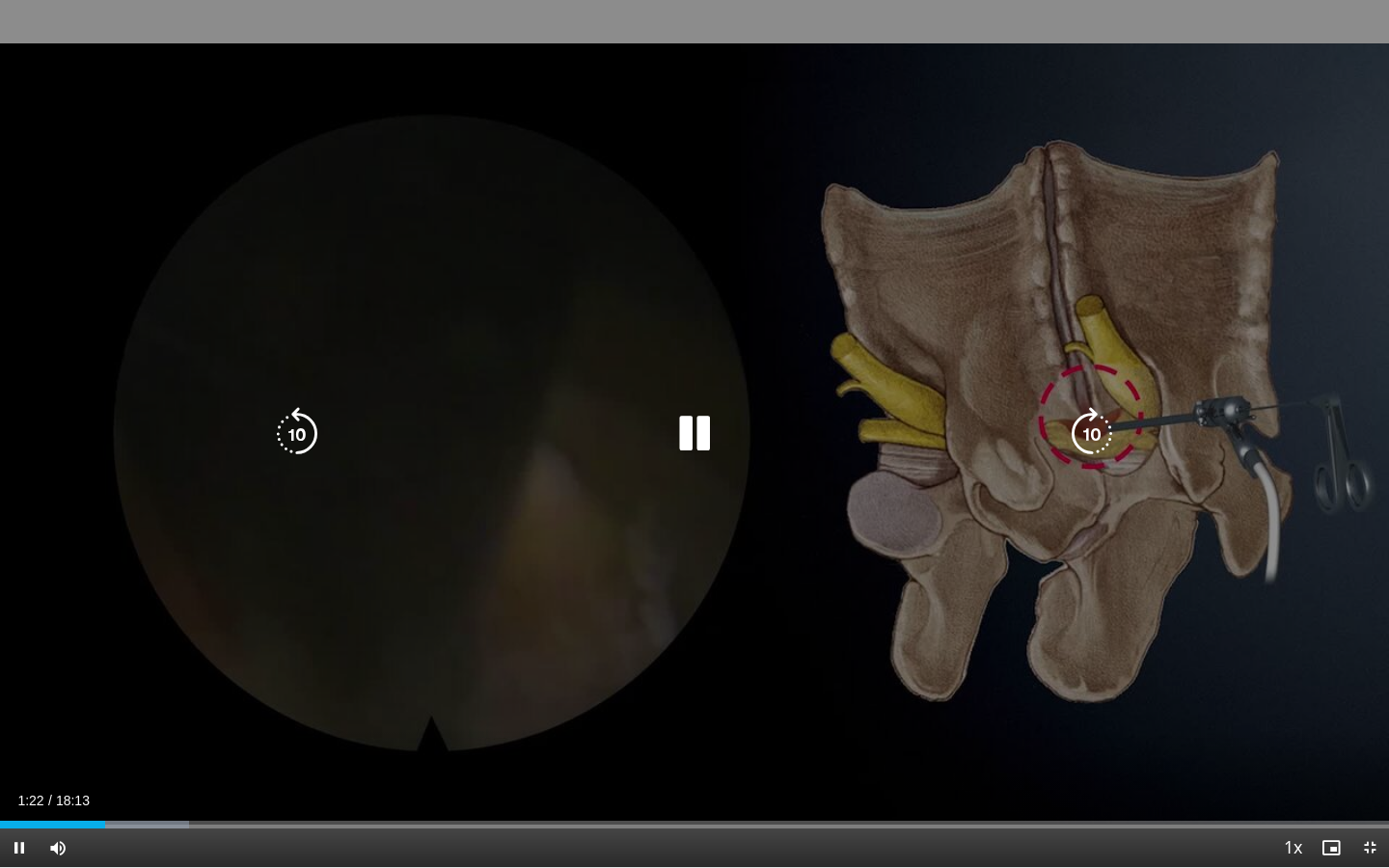 click at bounding box center [1092, 434] 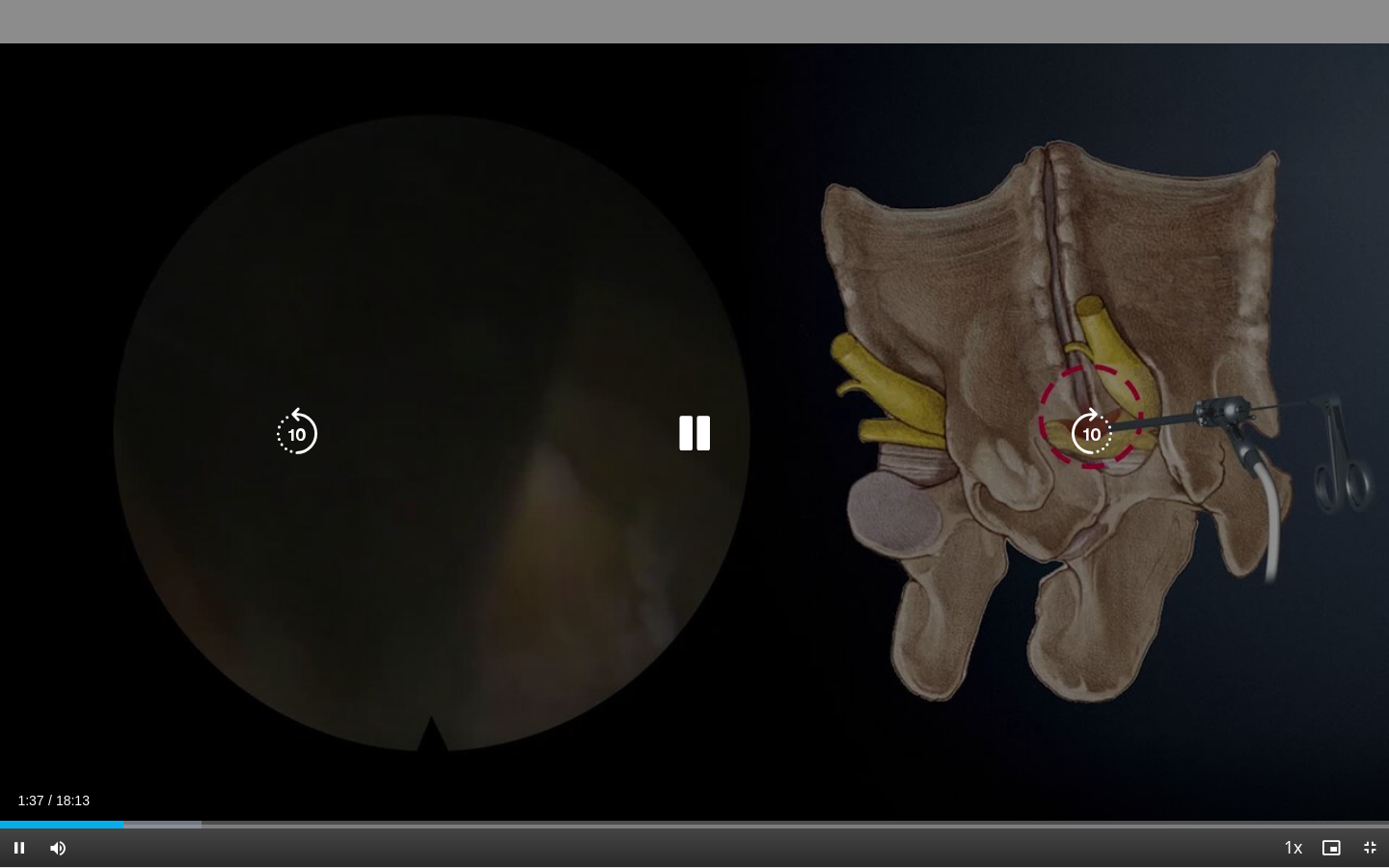 click at bounding box center [1092, 434] 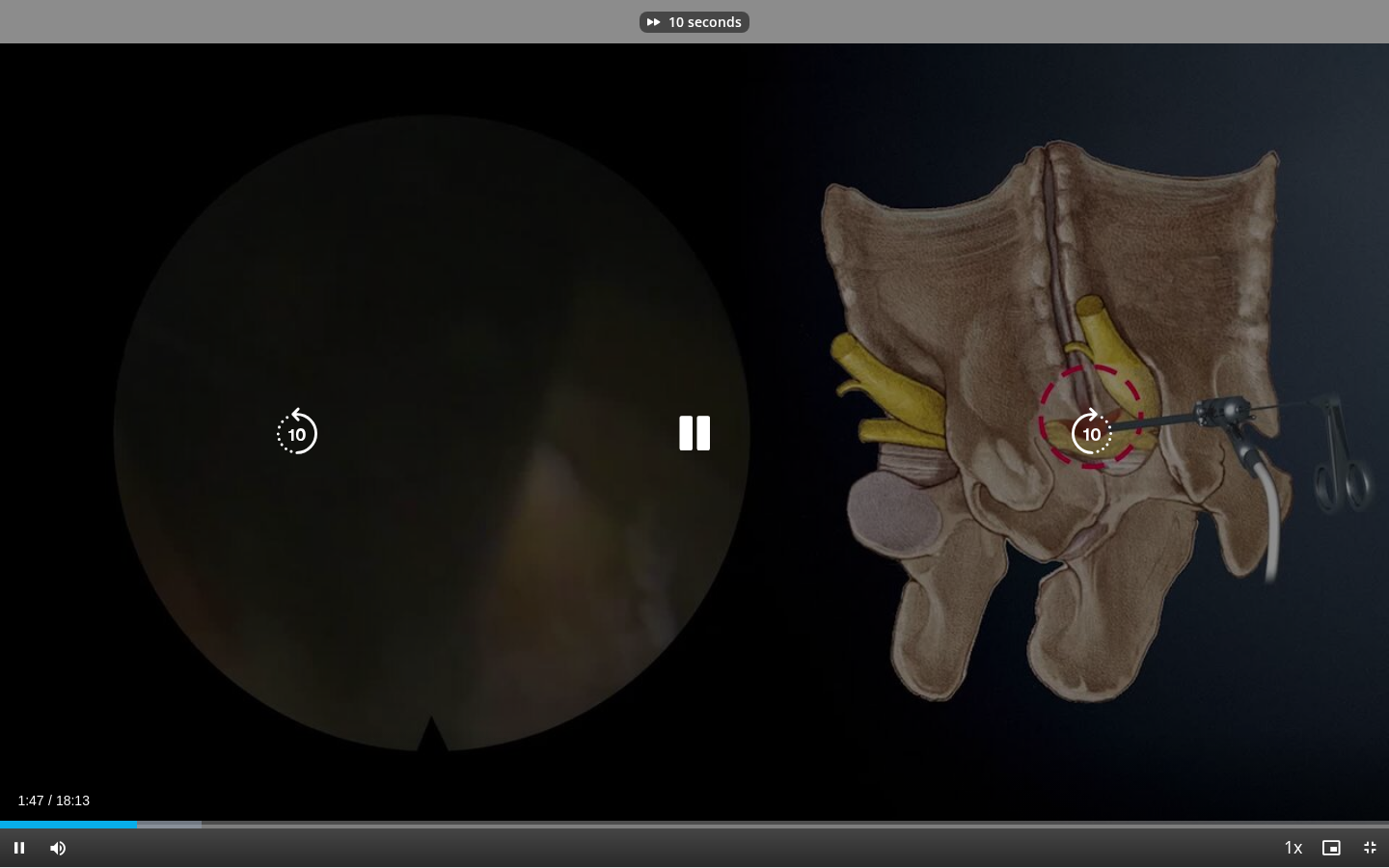 click at bounding box center [1092, 434] 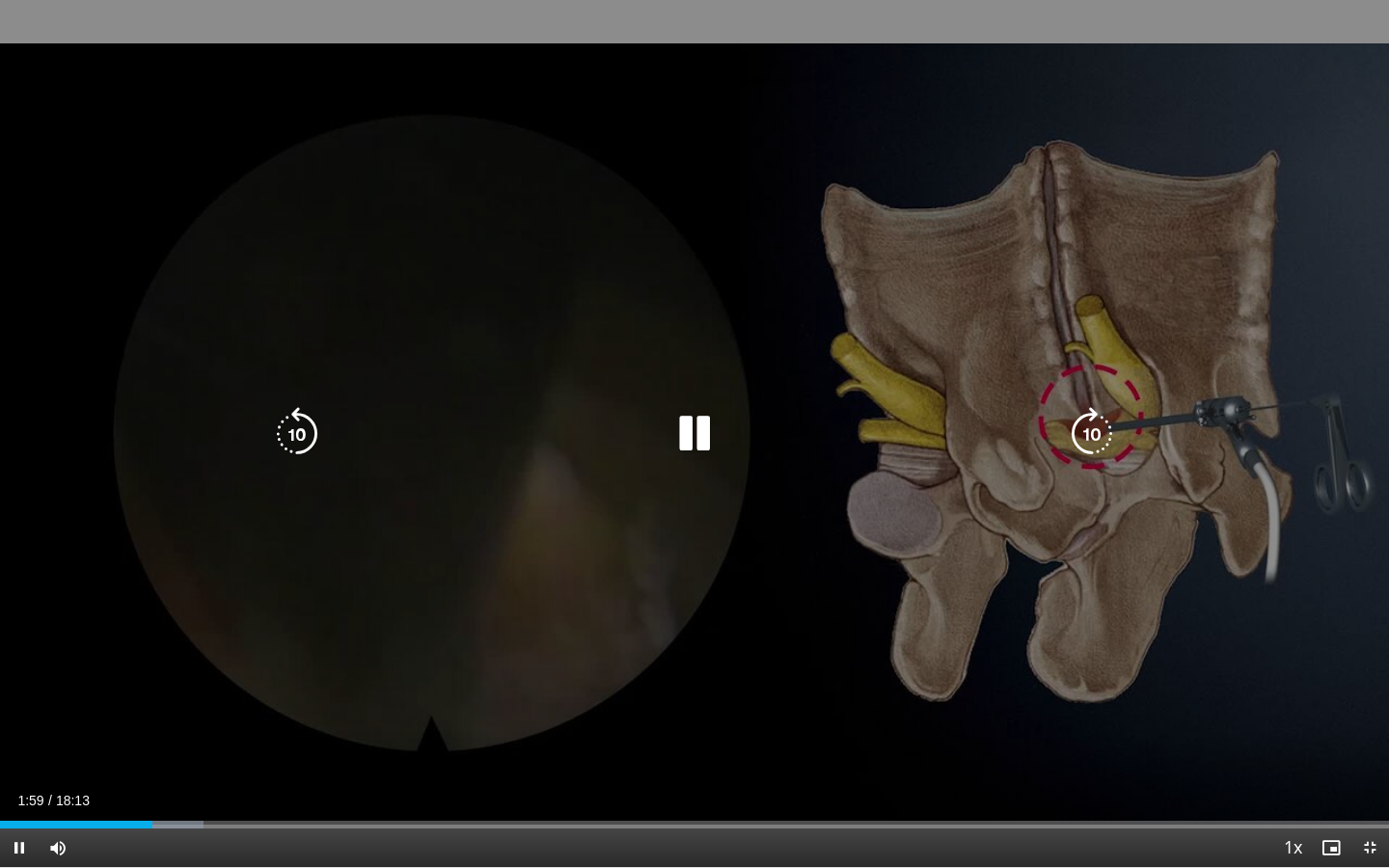 click at bounding box center (1092, 434) 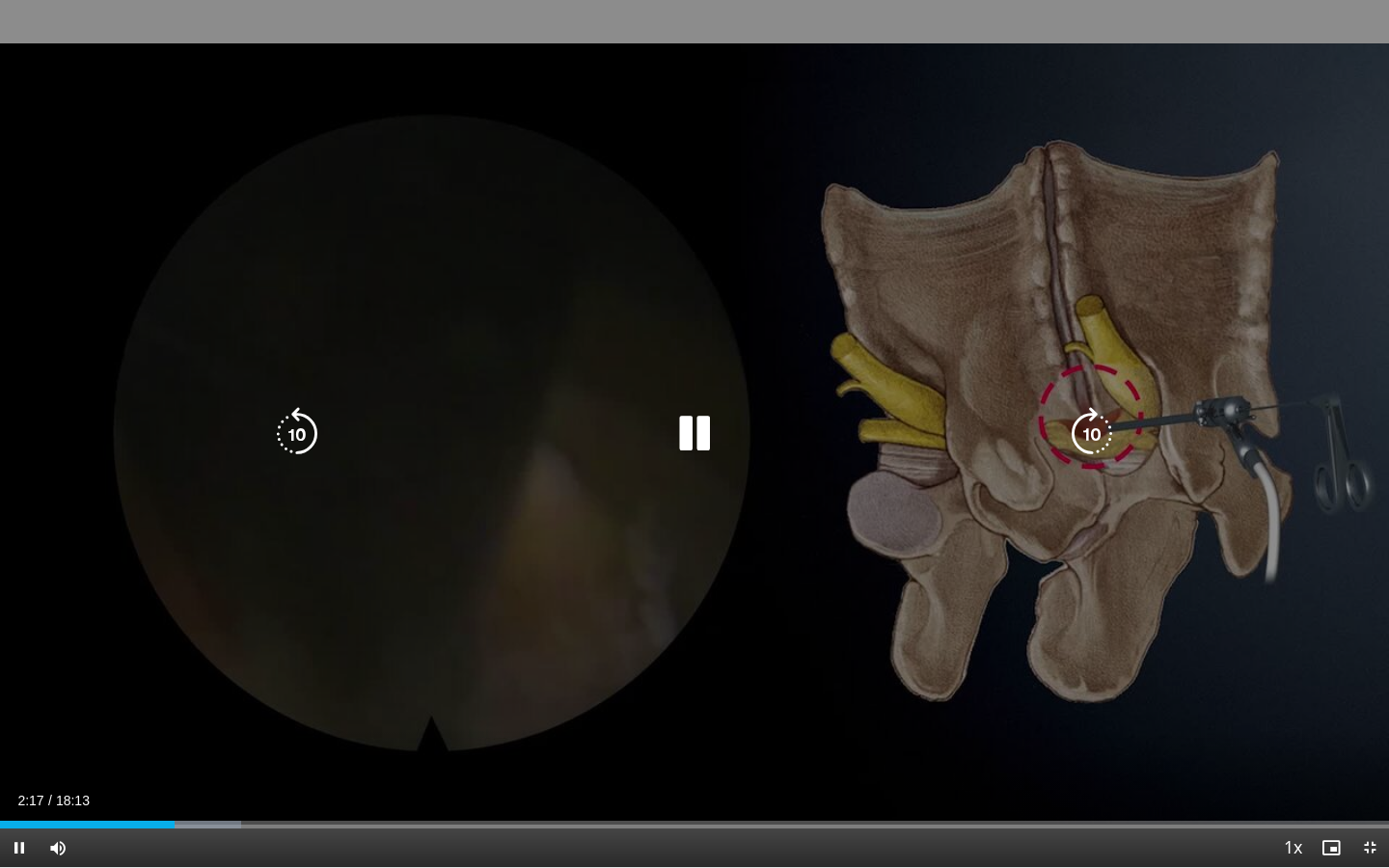 click at bounding box center (1092, 434) 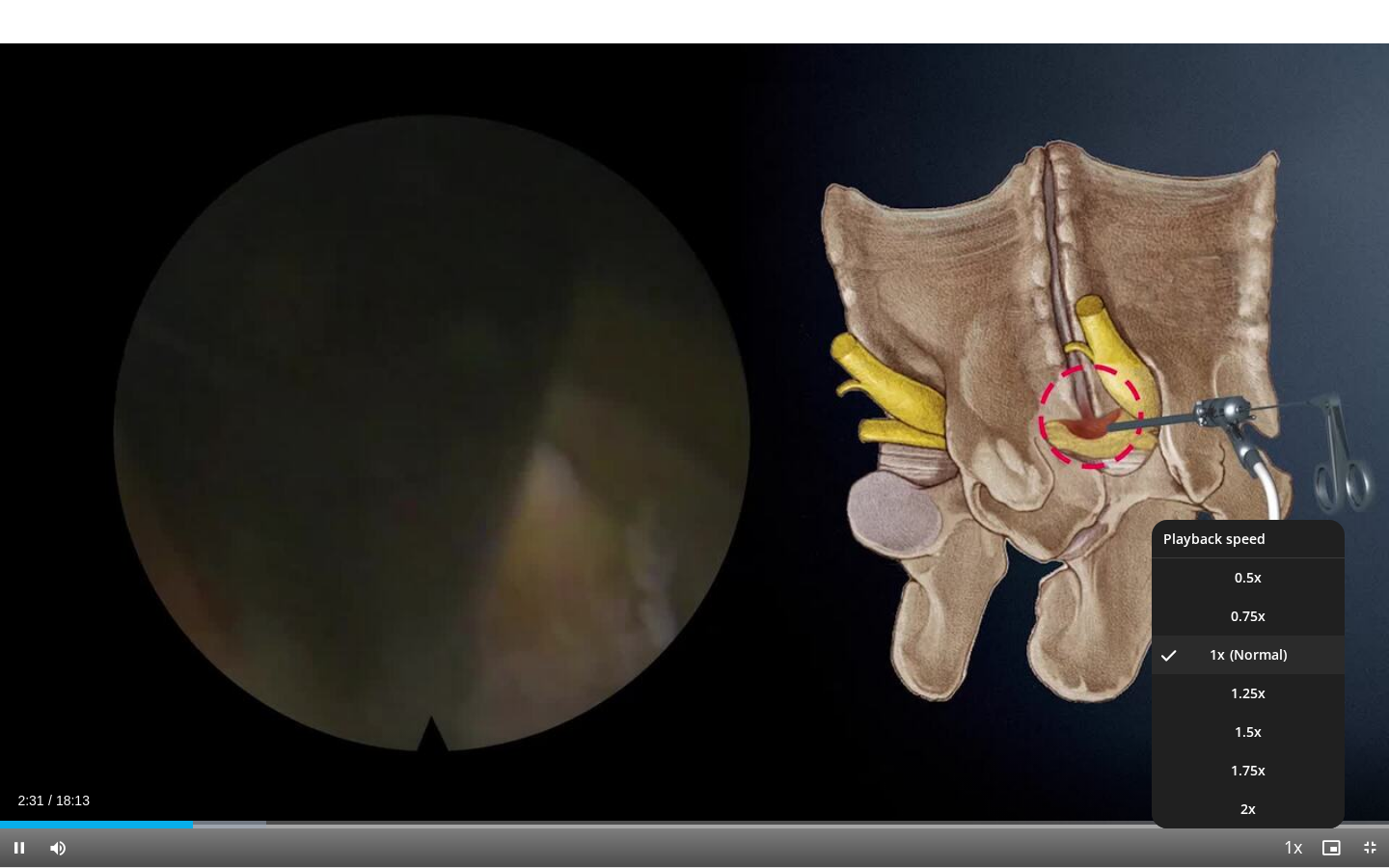 click at bounding box center [1293, 849] 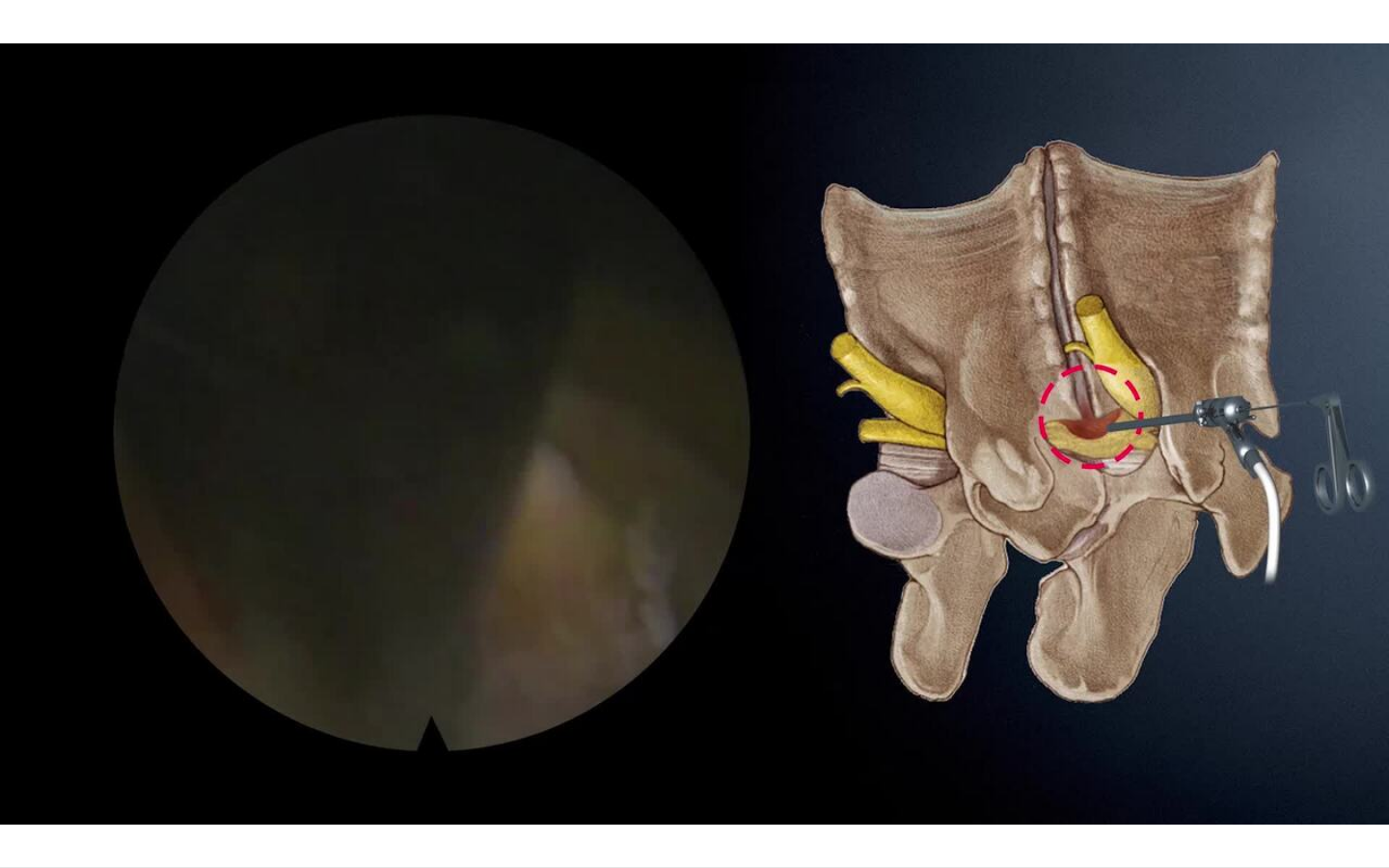 click on "10 seconds
Tap to unmute" at bounding box center [694, 433] 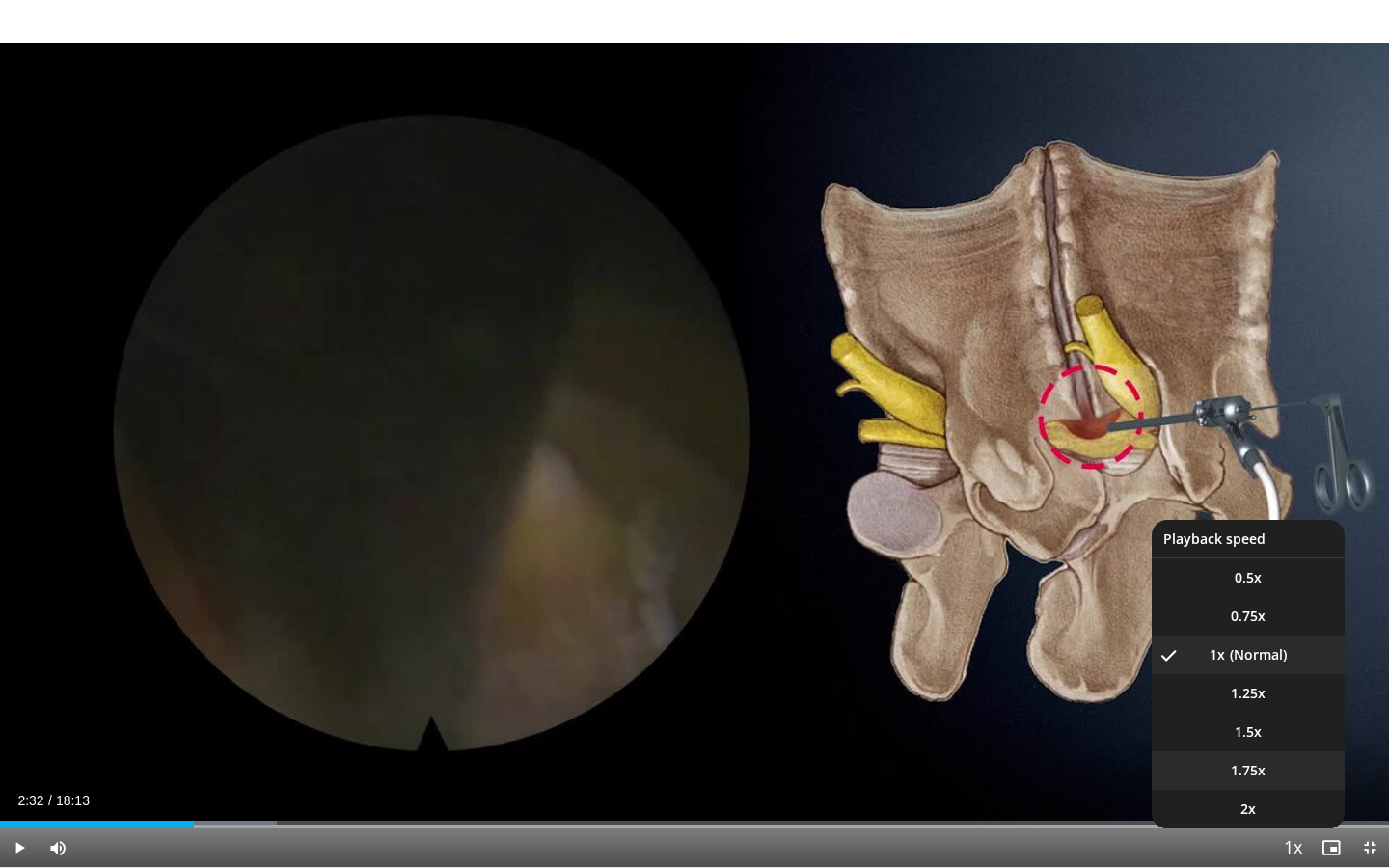 click on "1.75x" at bounding box center [1248, 771] 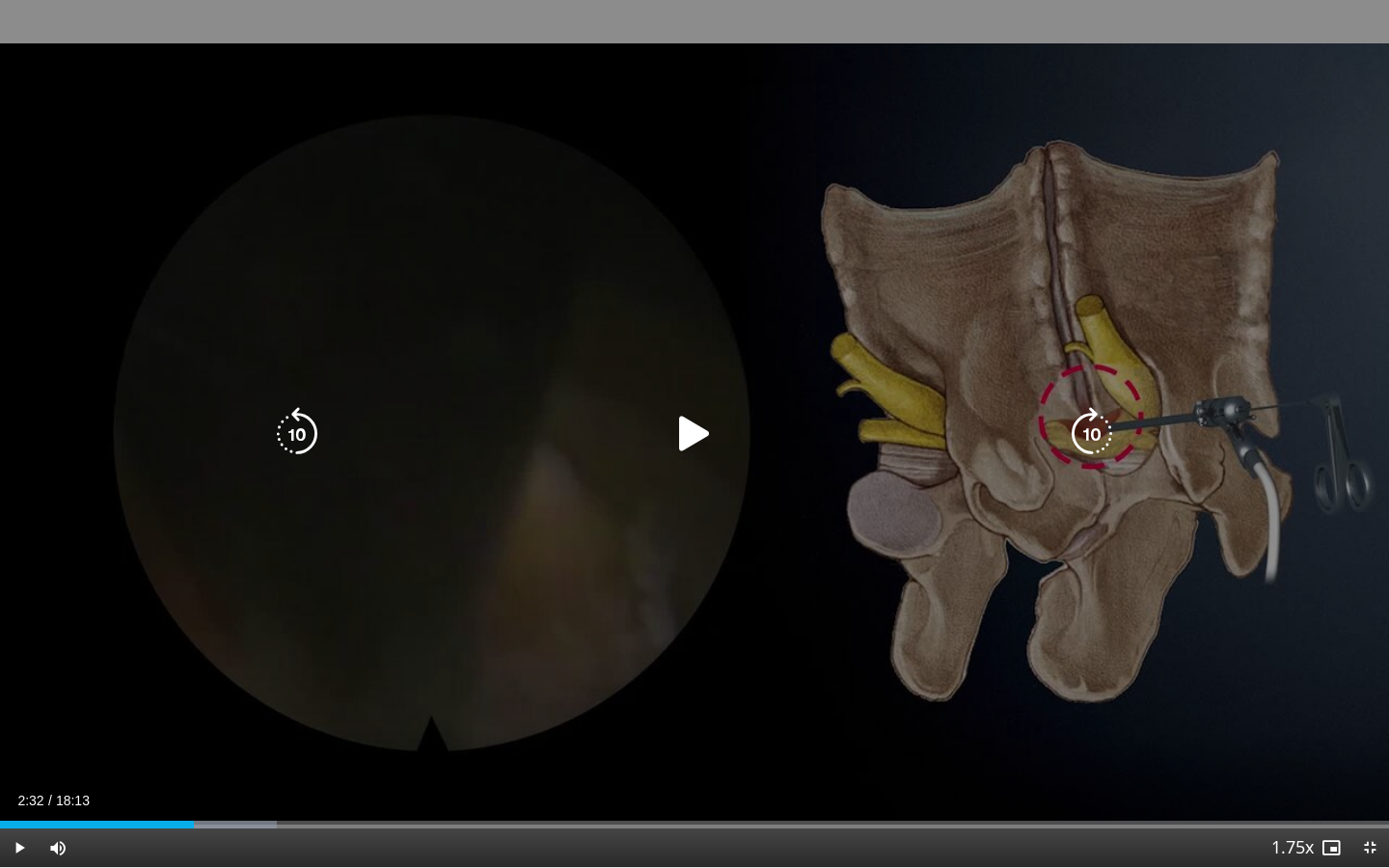 click at bounding box center [694, 434] 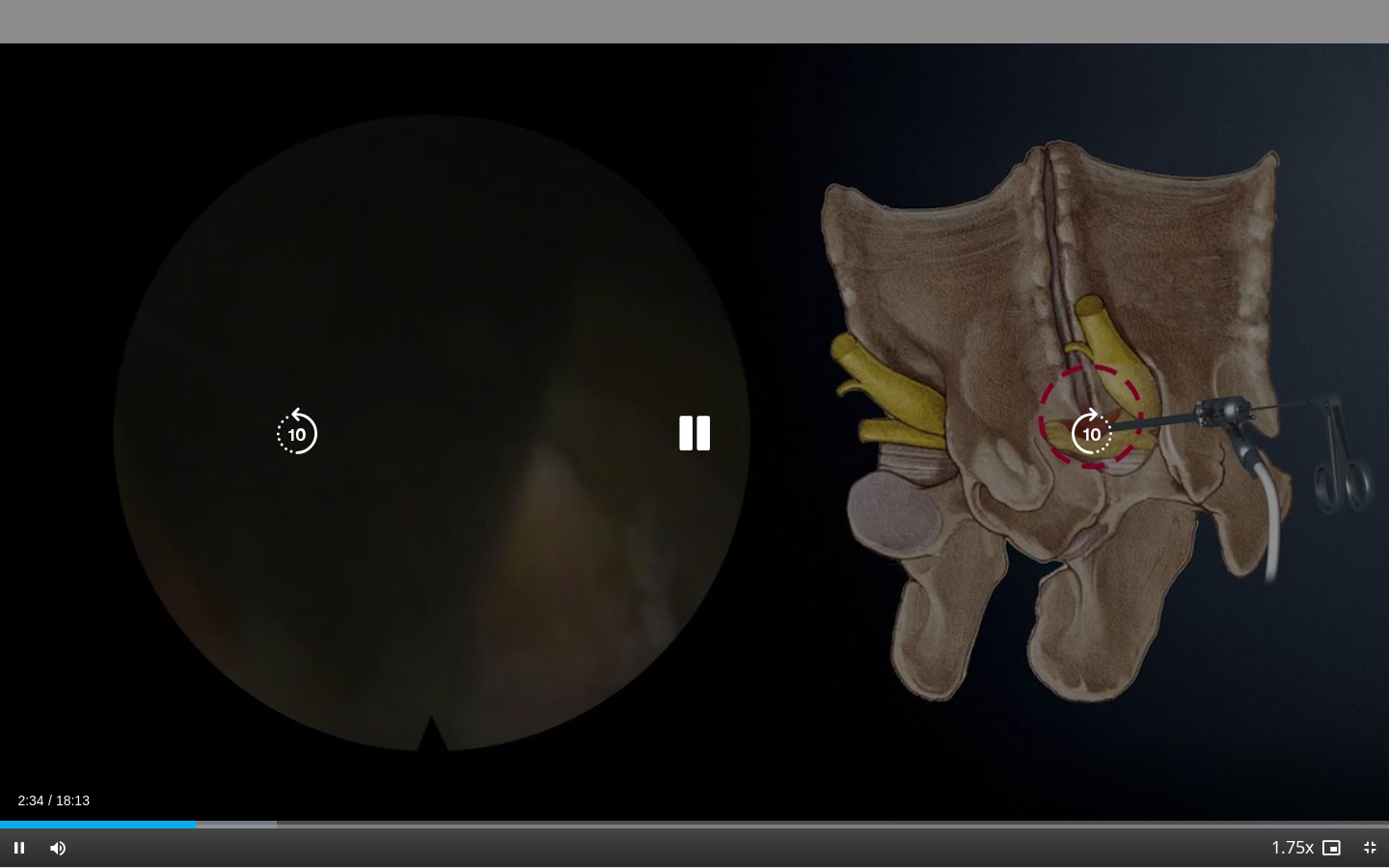 click at bounding box center (1092, 434) 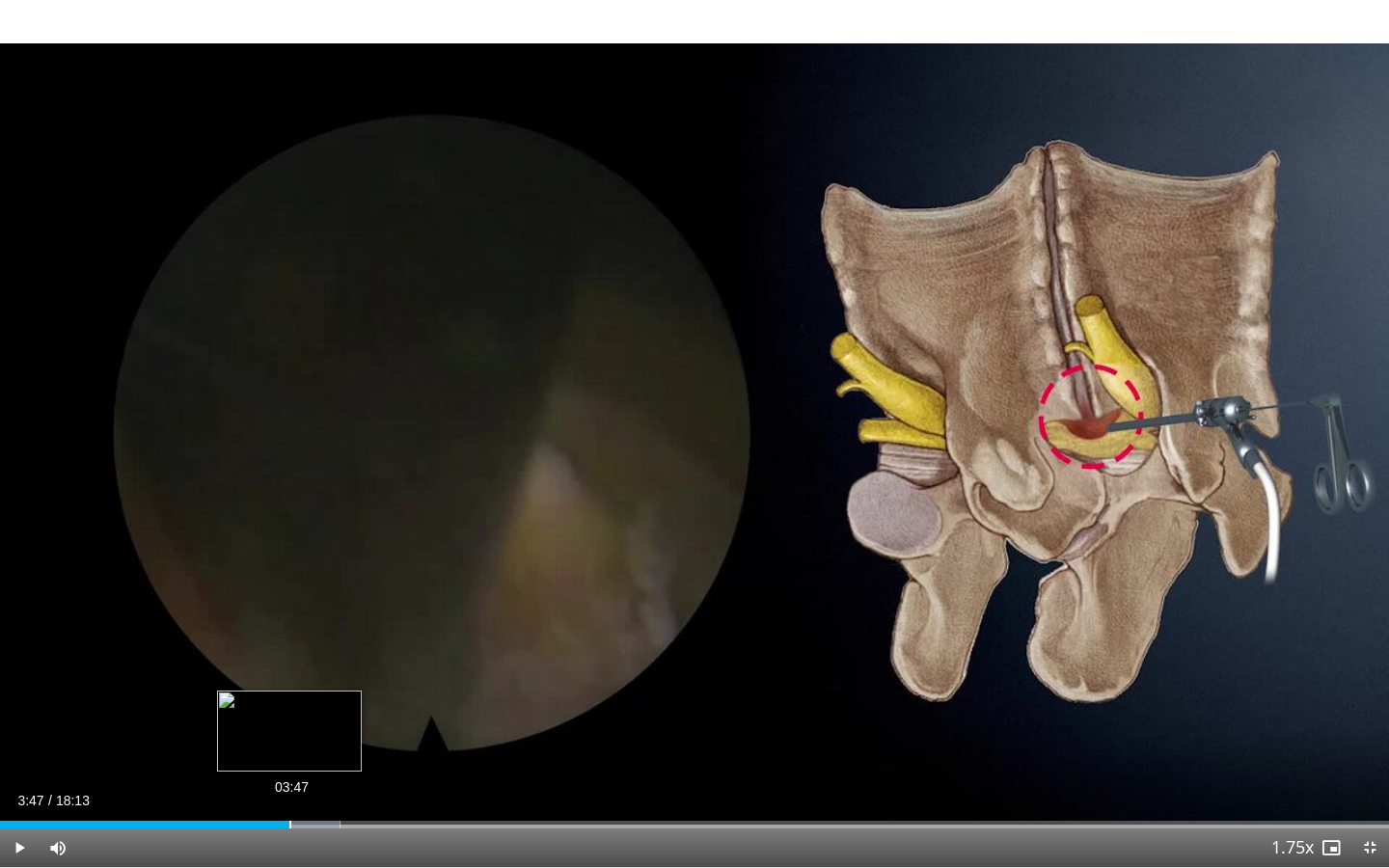 click on "03:47" at bounding box center (290, 825) 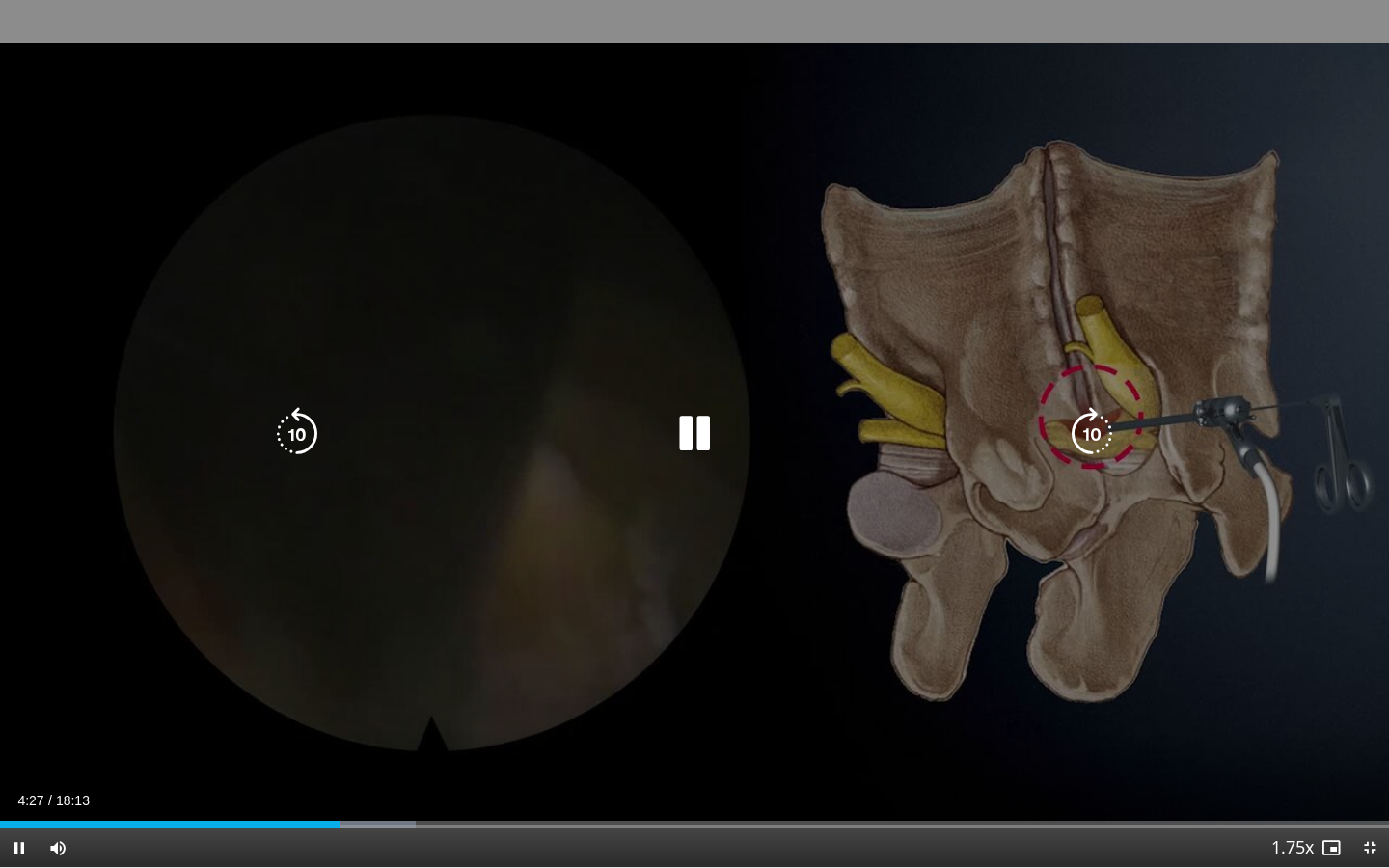click at bounding box center (1092, 434) 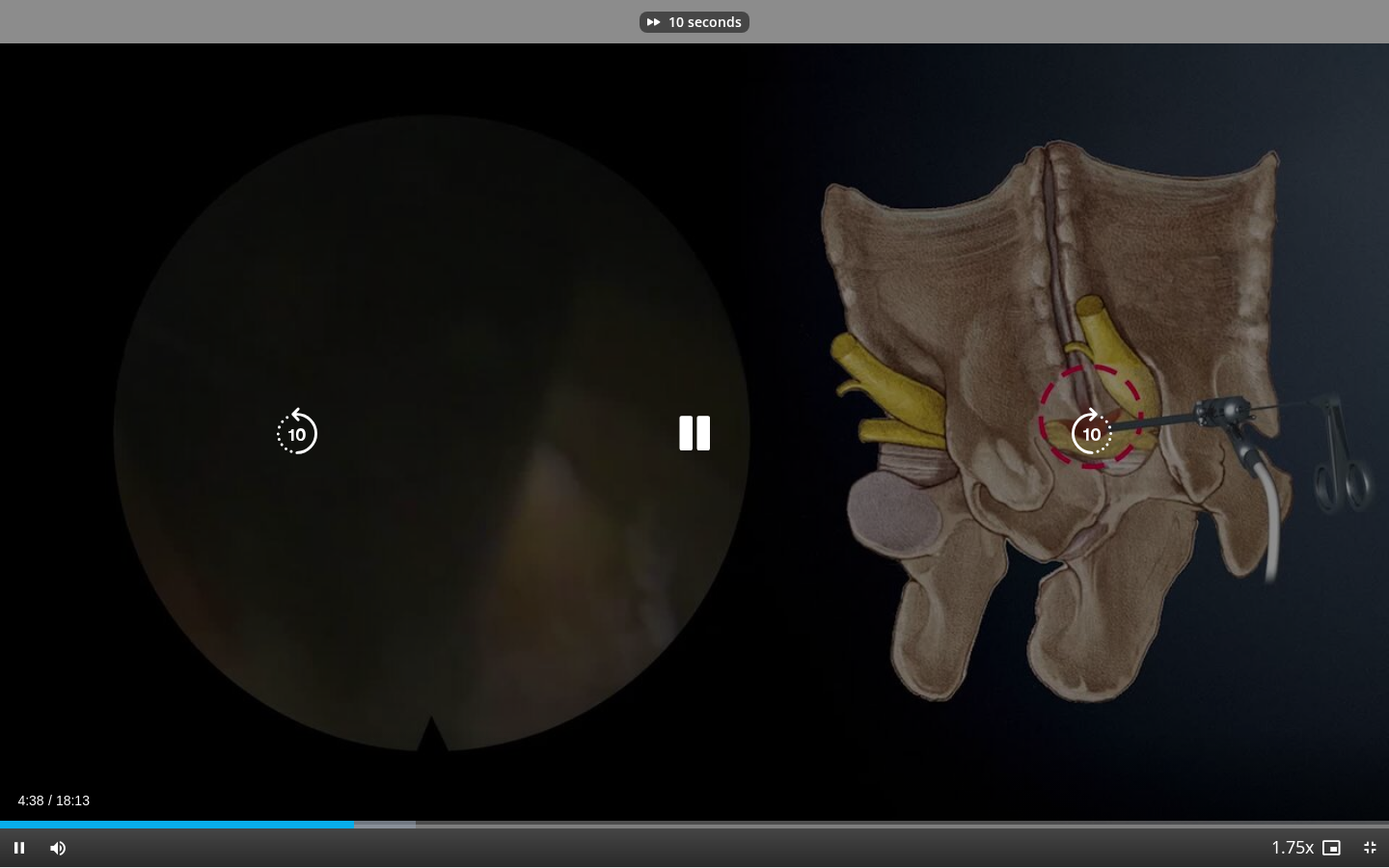 click at bounding box center (1092, 434) 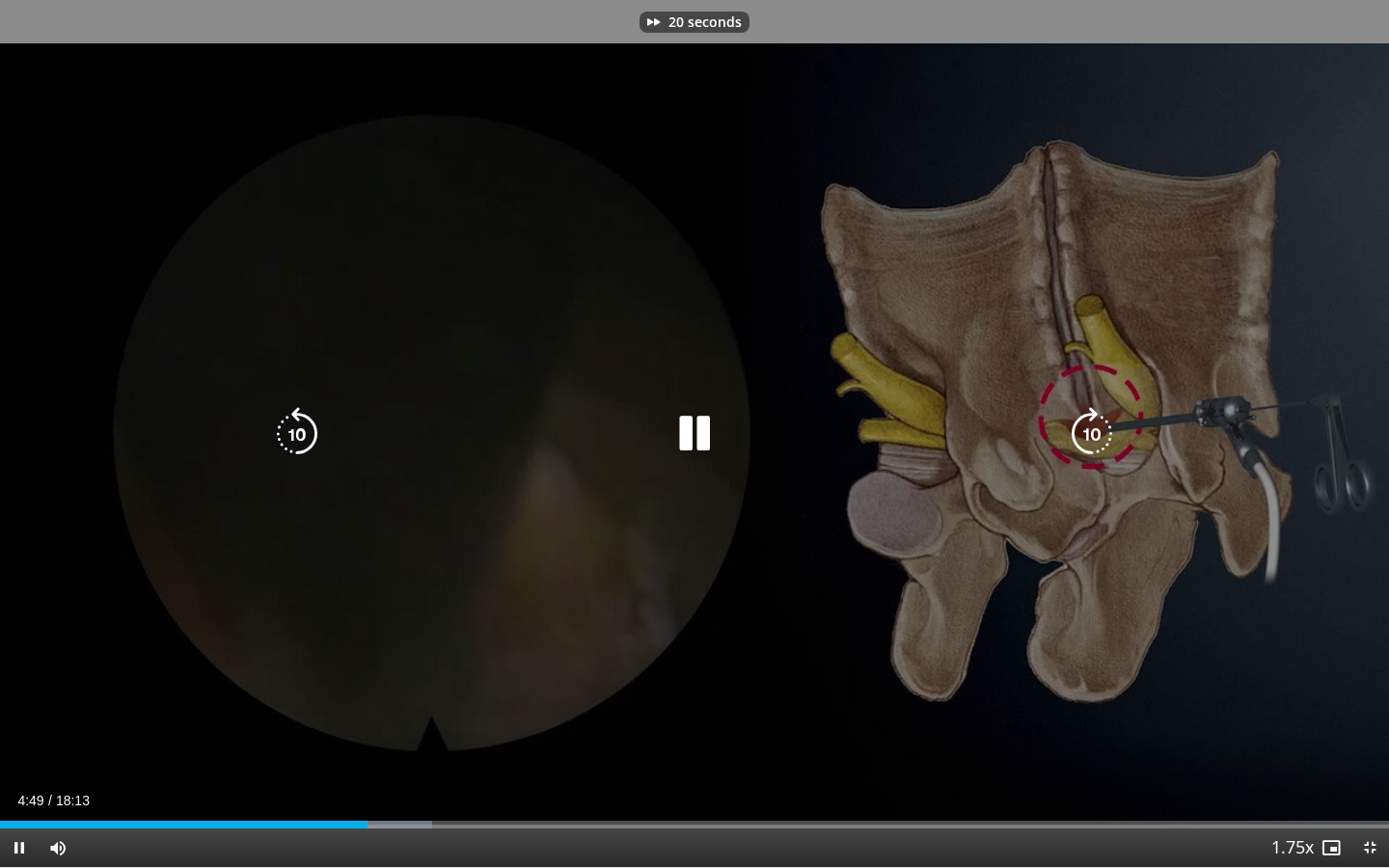 click at bounding box center [1092, 434] 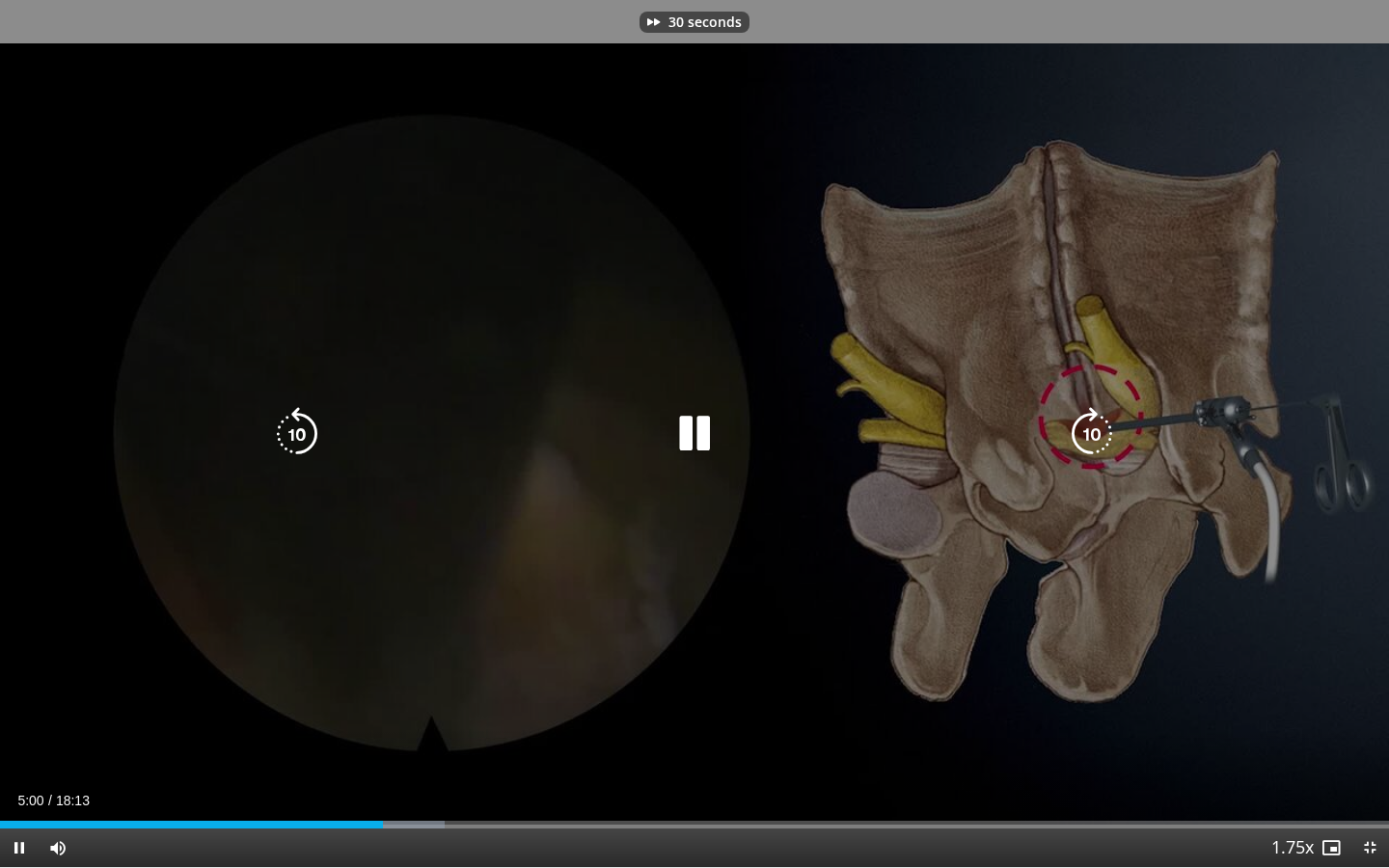 click at bounding box center [1092, 434] 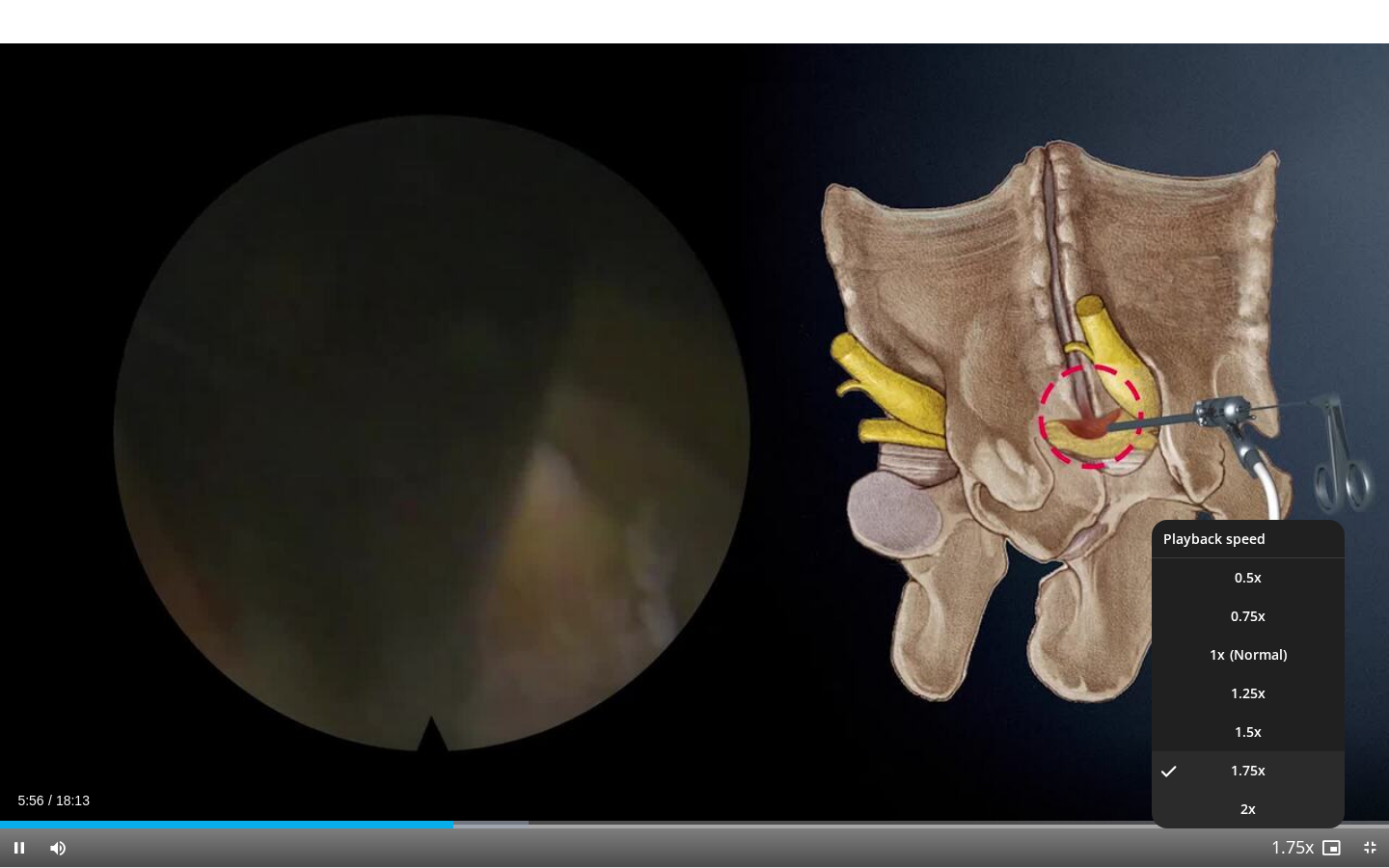 click on "2x" at bounding box center (1248, 809) 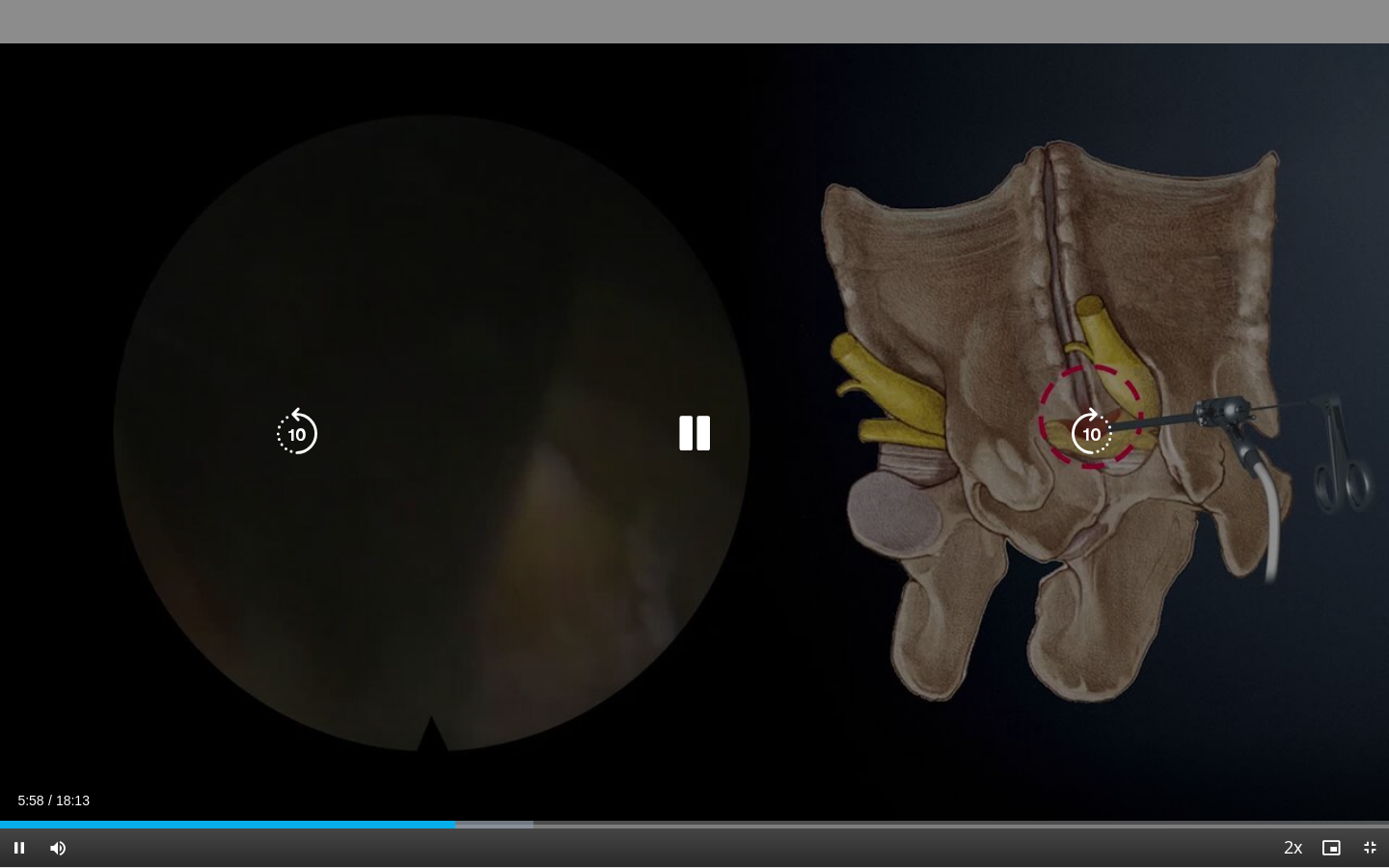 click at bounding box center [1092, 434] 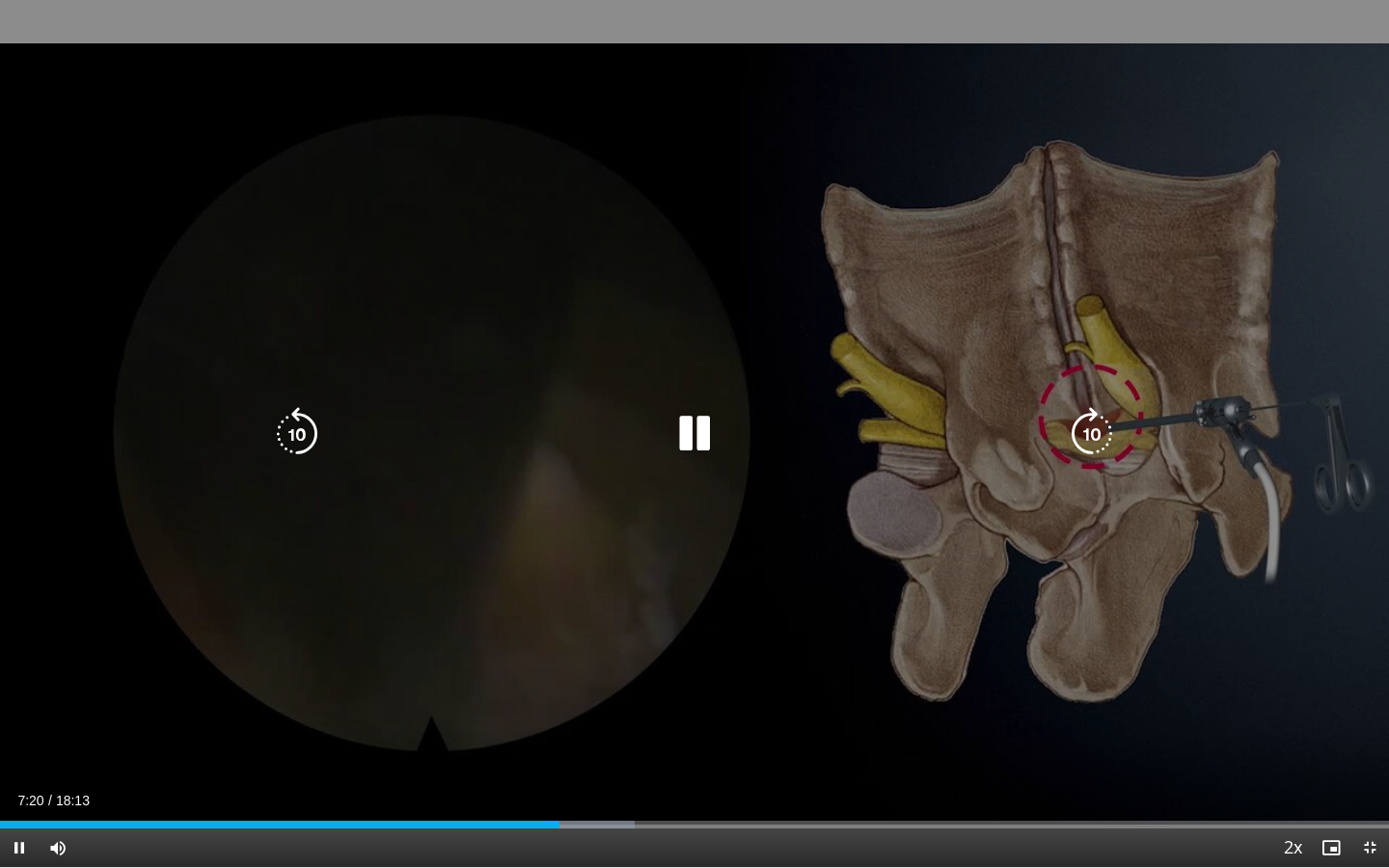 click at bounding box center [1092, 434] 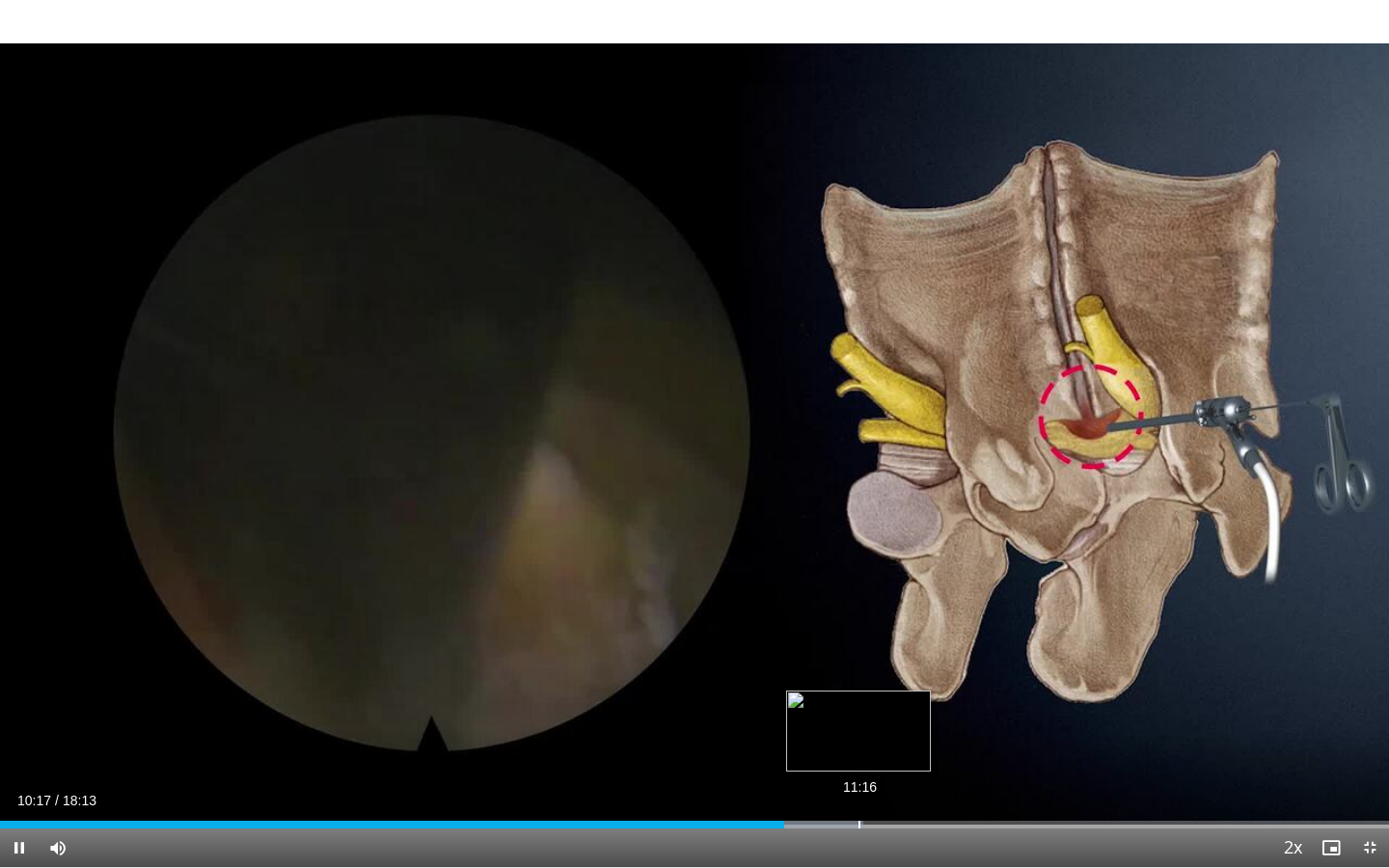 click on "11:16" at bounding box center (859, 825) 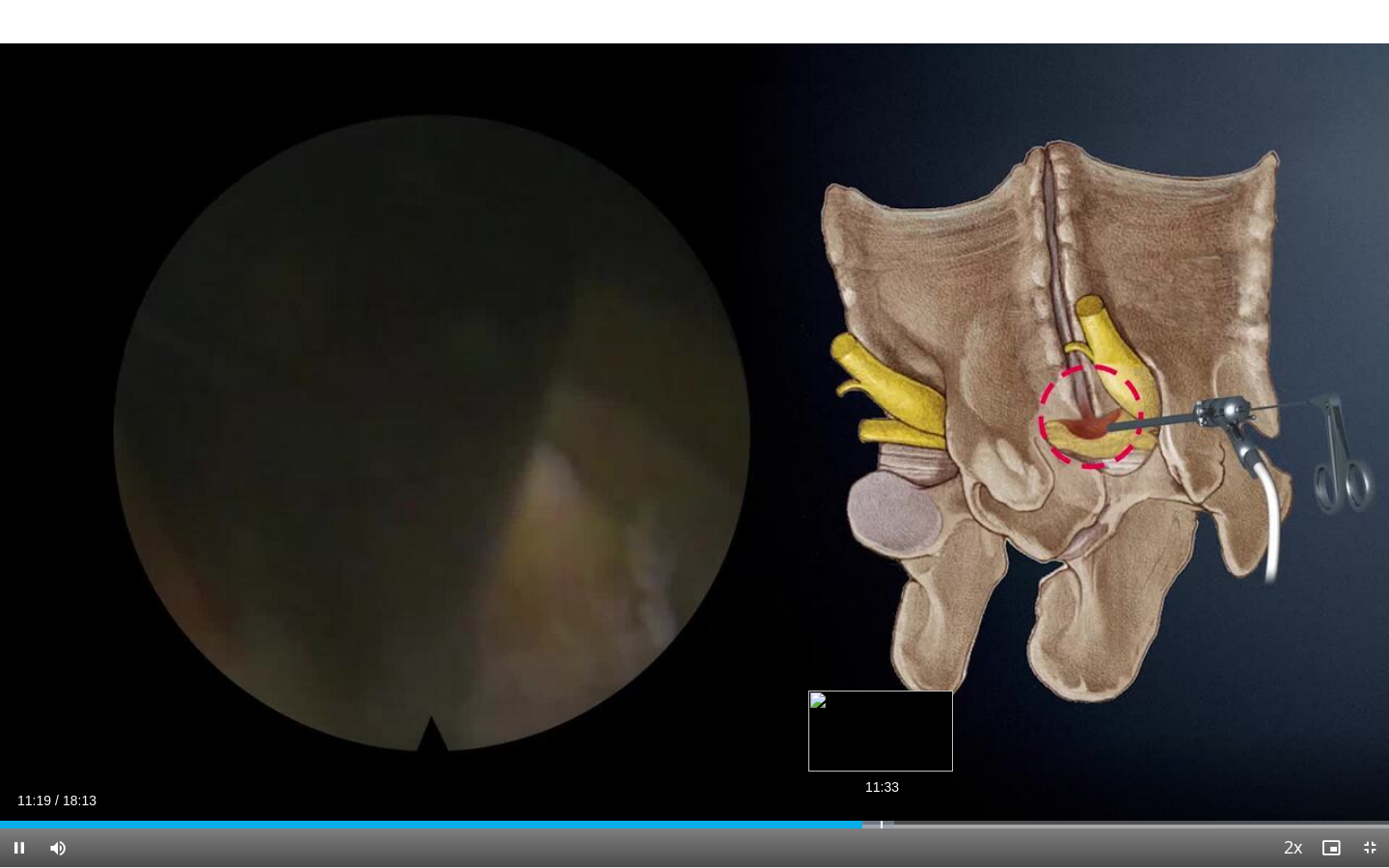 click on "11:33" at bounding box center [882, 825] 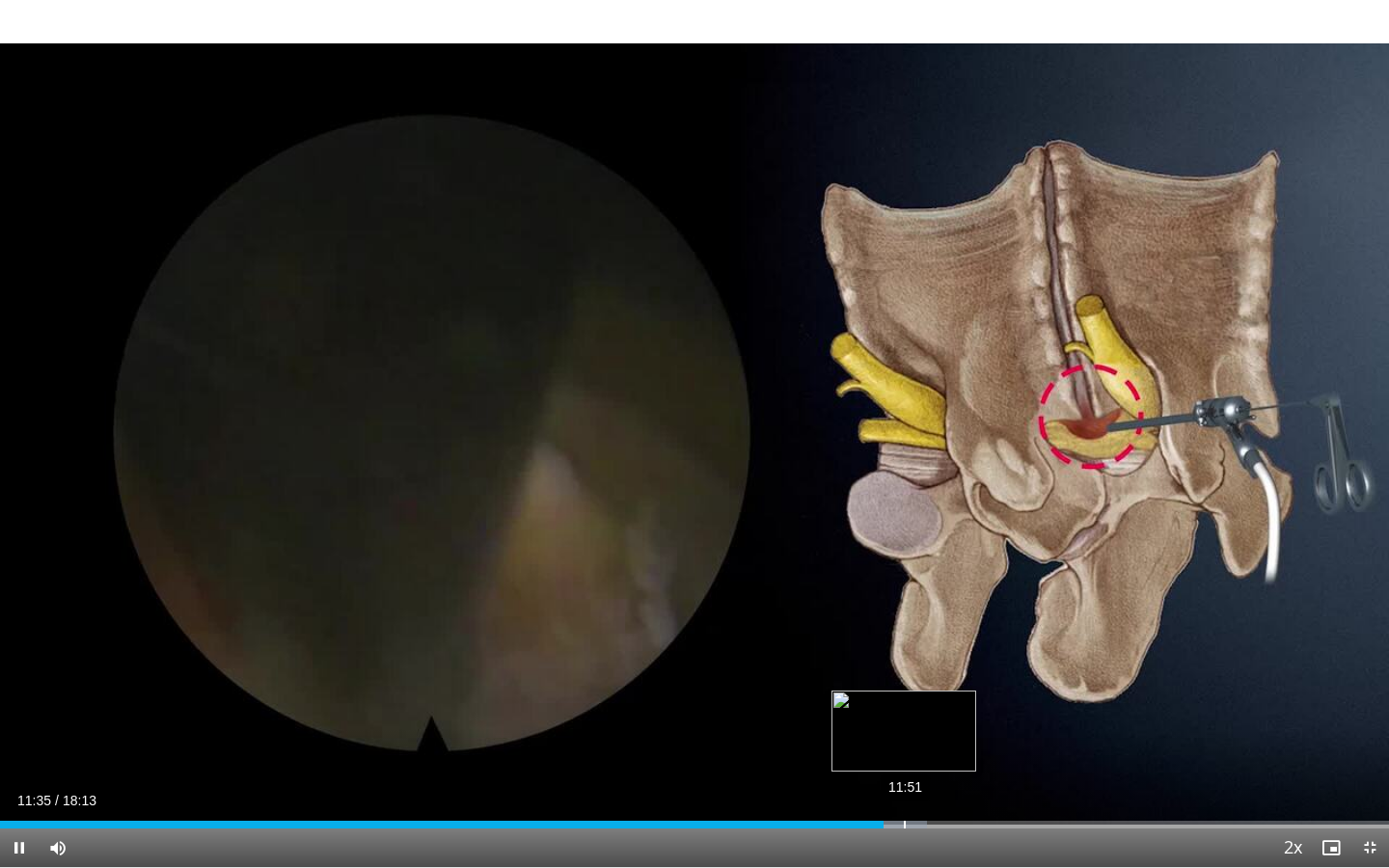 click on "Loaded :  66.73% 11:51 11:36" at bounding box center (694, 819) 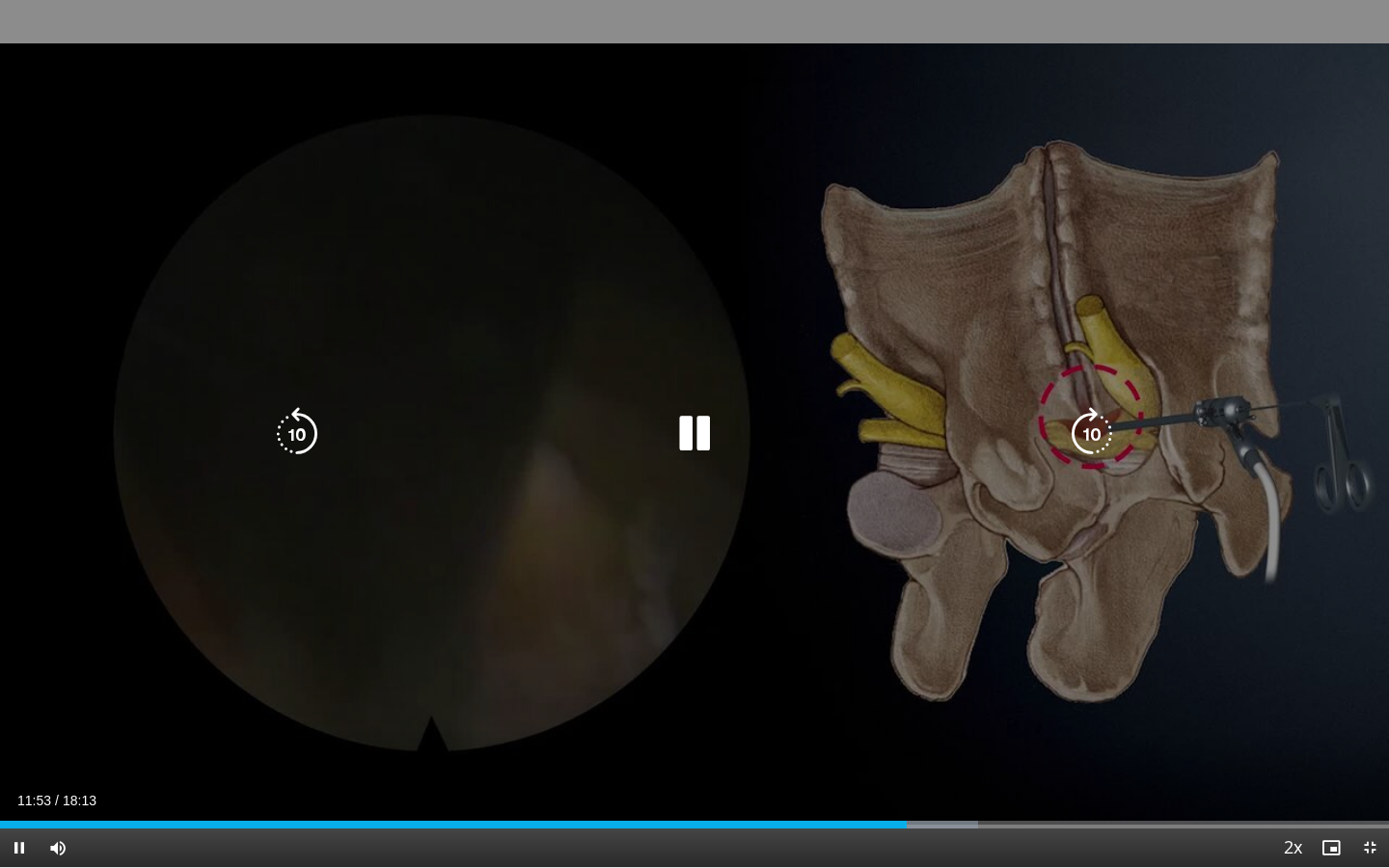 click at bounding box center [694, 434] 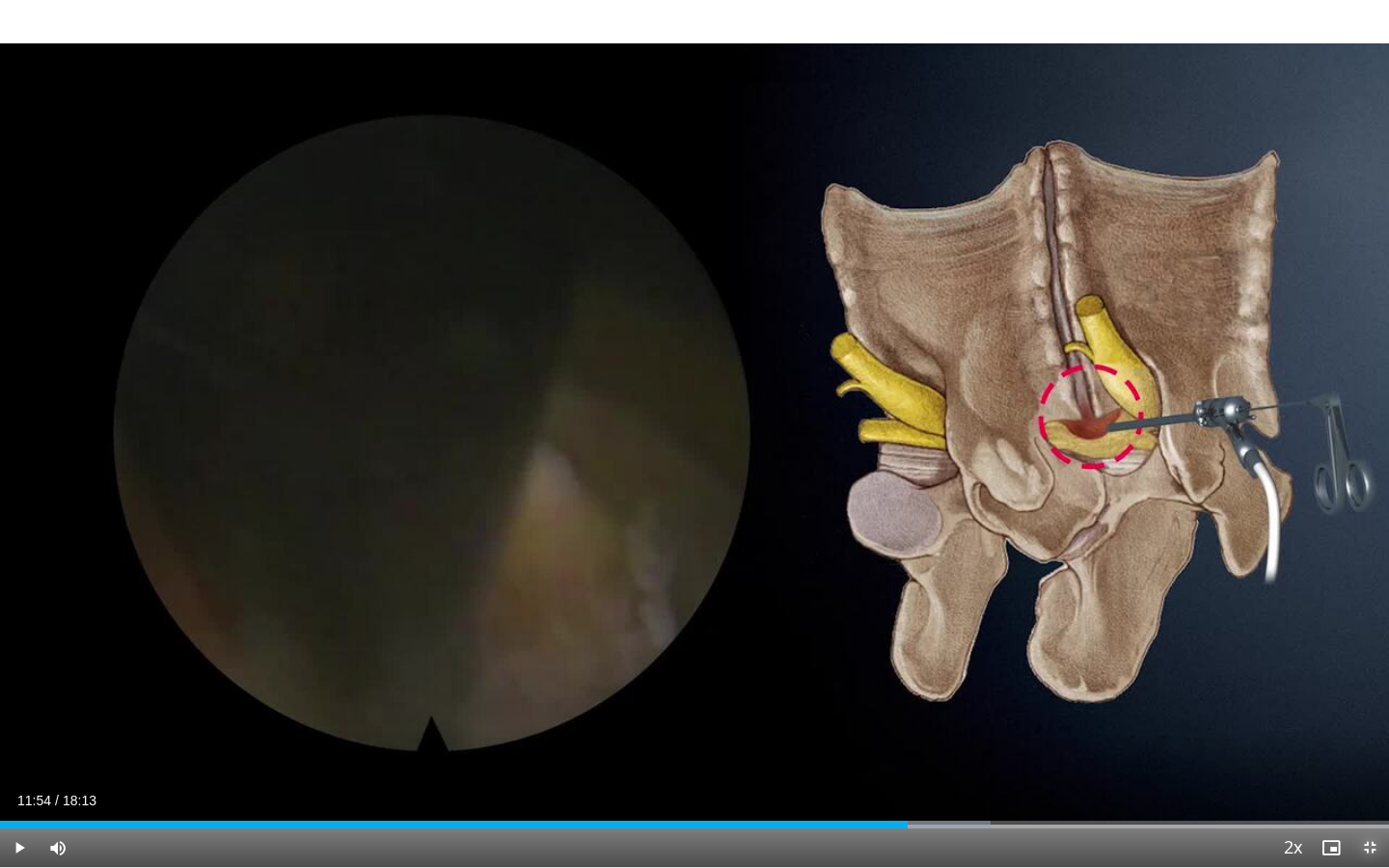 click at bounding box center [1370, 848] 